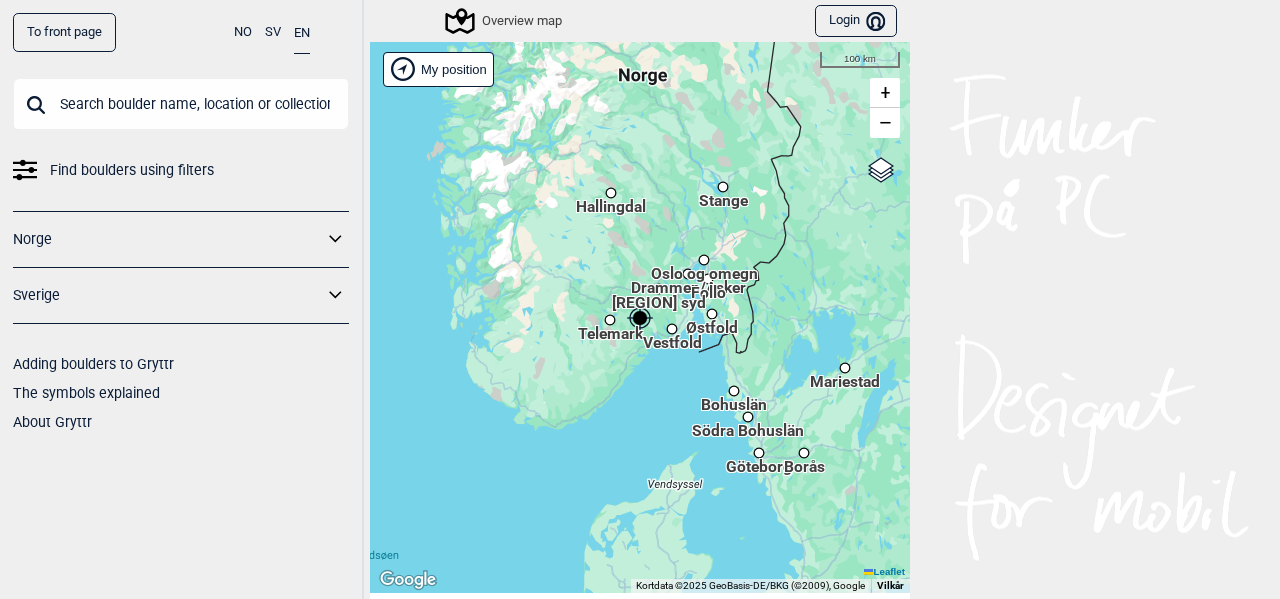 scroll, scrollTop: 0, scrollLeft: 0, axis: both 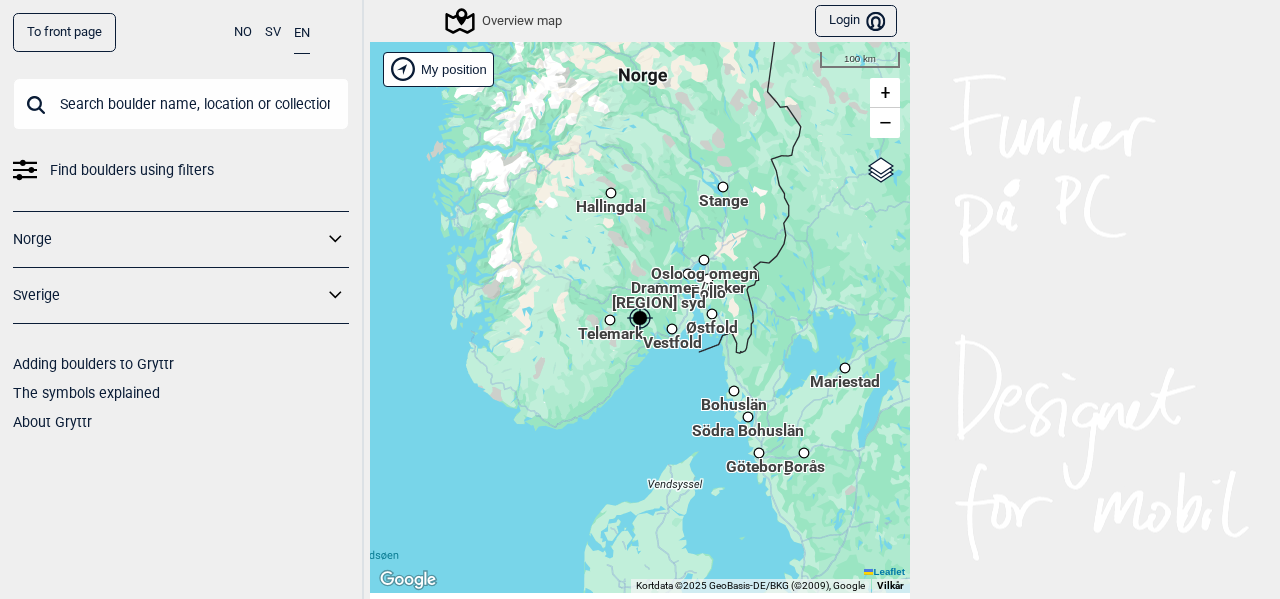 click on "Brukerens posisjon
Hallingdal
Stange
[REGION] syd
Oslo og omegn
Follo
Østfold
Drammen/Asker
Vestfold
Telemark
Bohuslän
Södra Bohuslän
Göteborg
Borås
Mariestad
Stockholm
Västervik
Oskarshamn
My position 100 km + −  Google street map  Google satellite  Leaflet Tastaturgenveje Kortdata Kortdata ©2025 GeoBasis-DE/BKG (©2009), Google Kortdata ©2025 GeoBasis-DE/BKG (©2009), Google 100 km  Klik for at skifte mellem metriske og britiske måleenheder Vilkår" at bounding box center (640, 317) 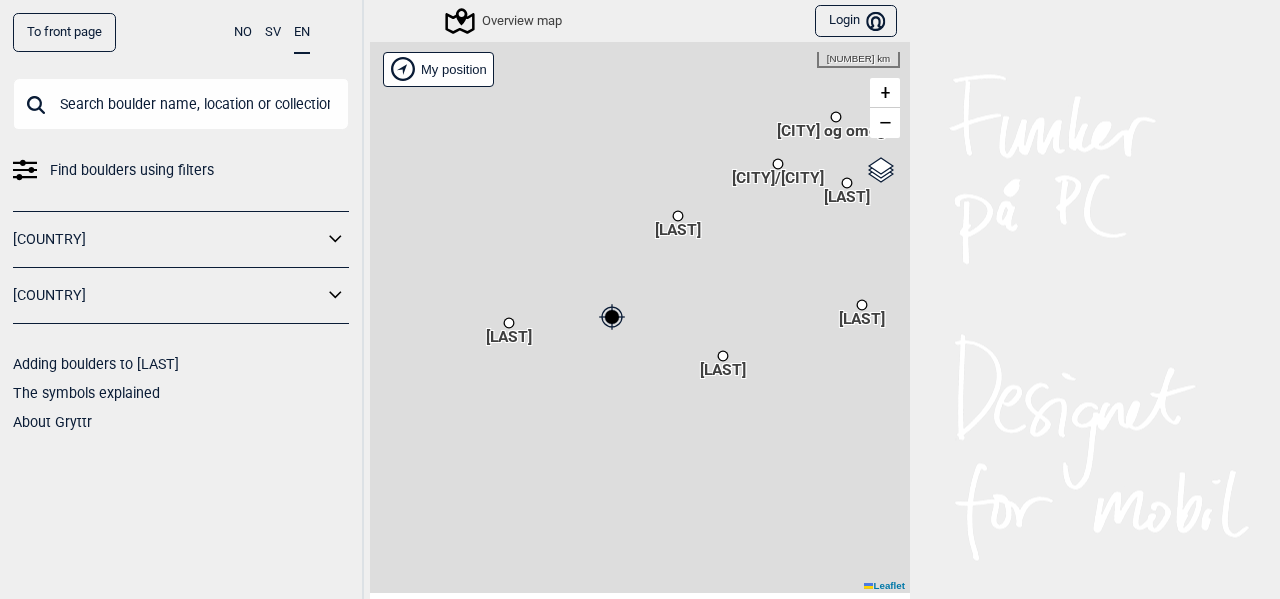 scroll, scrollTop: 0, scrollLeft: 0, axis: both 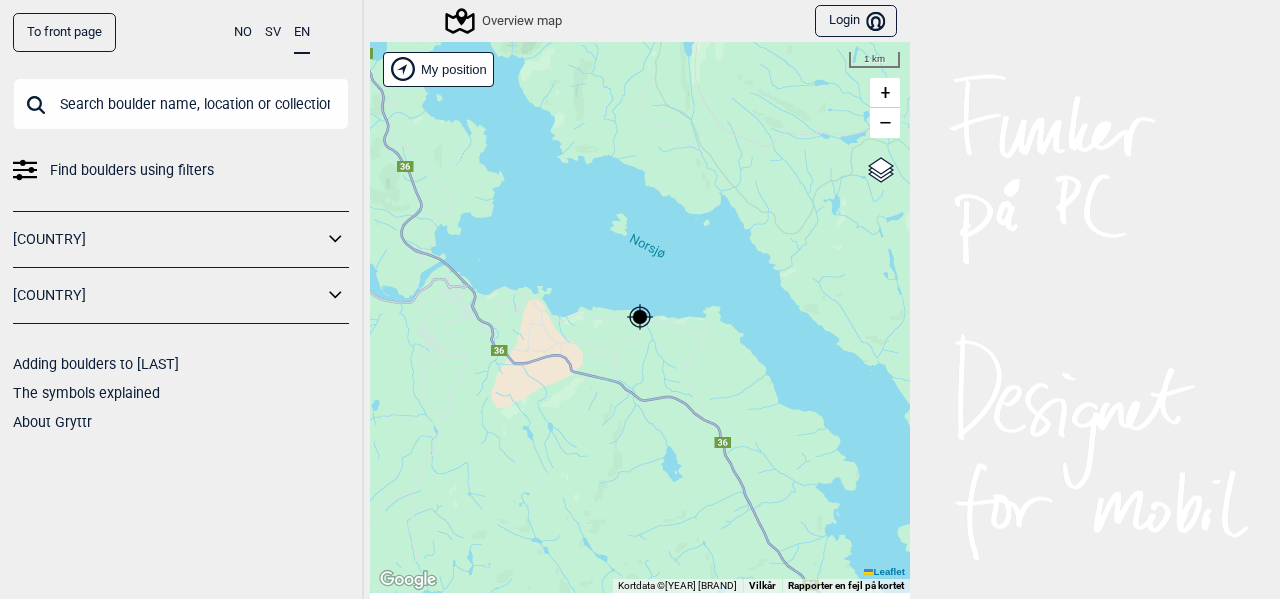 click on "Brukerens posisjon
[LAST]
[LAST]
[LAST]
[LAST]
[LAST]
[LAST]" at bounding box center (640, 317) 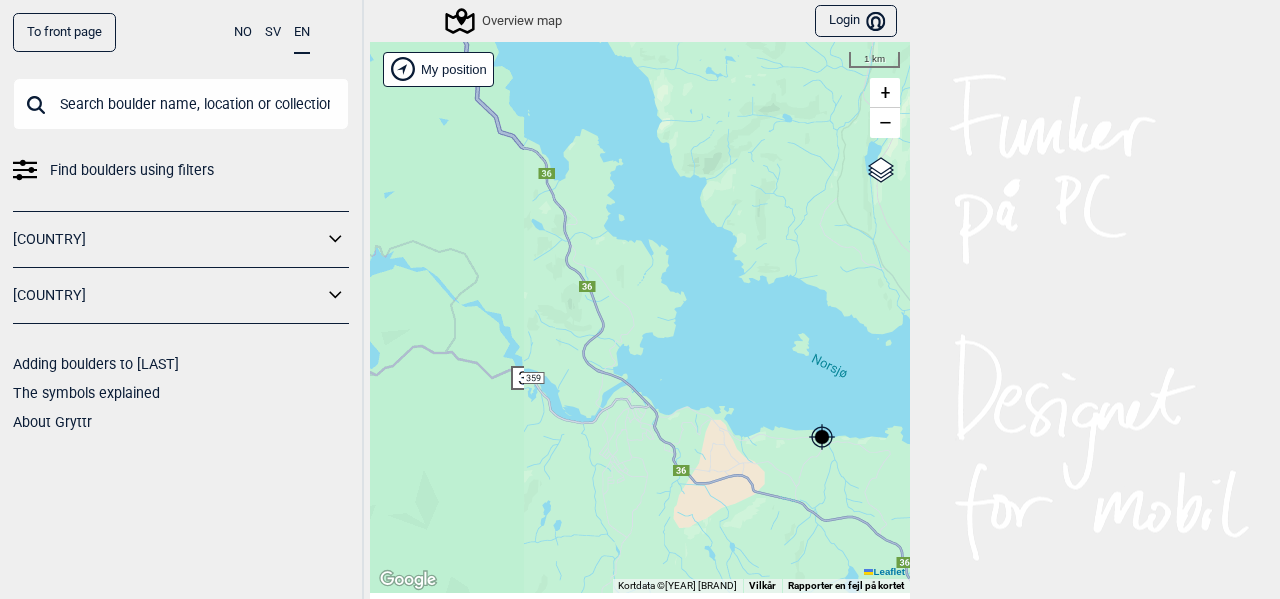 drag, startPoint x: 601, startPoint y: 229, endPoint x: 793, endPoint y: 353, distance: 228.56071 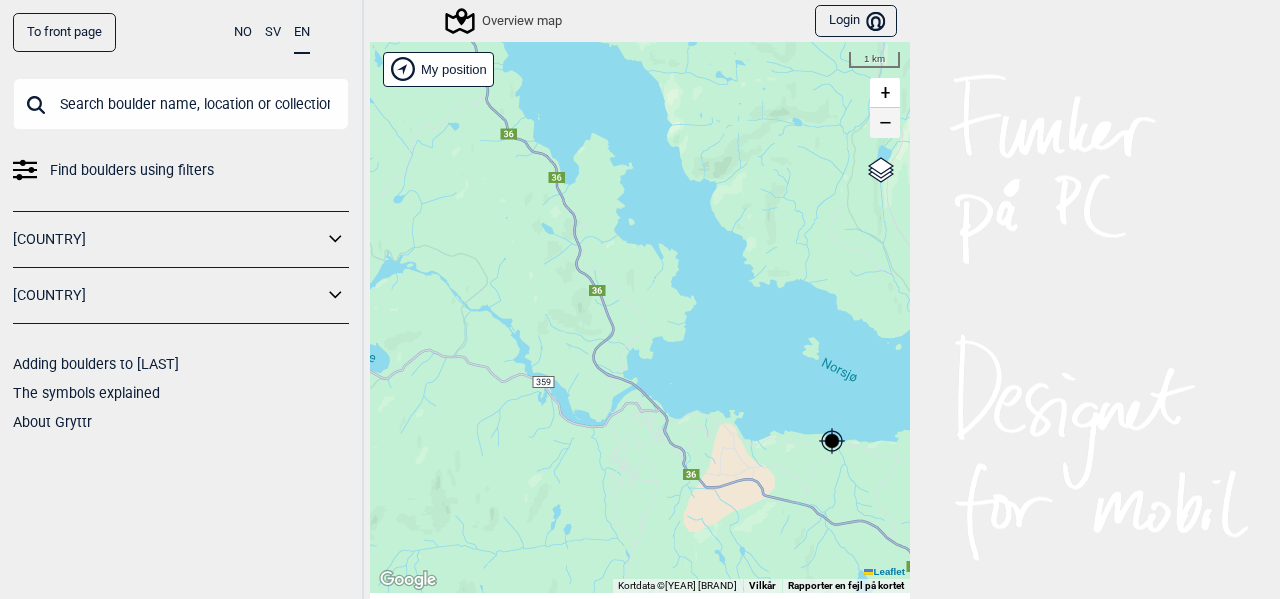 click on "−" at bounding box center [885, 123] 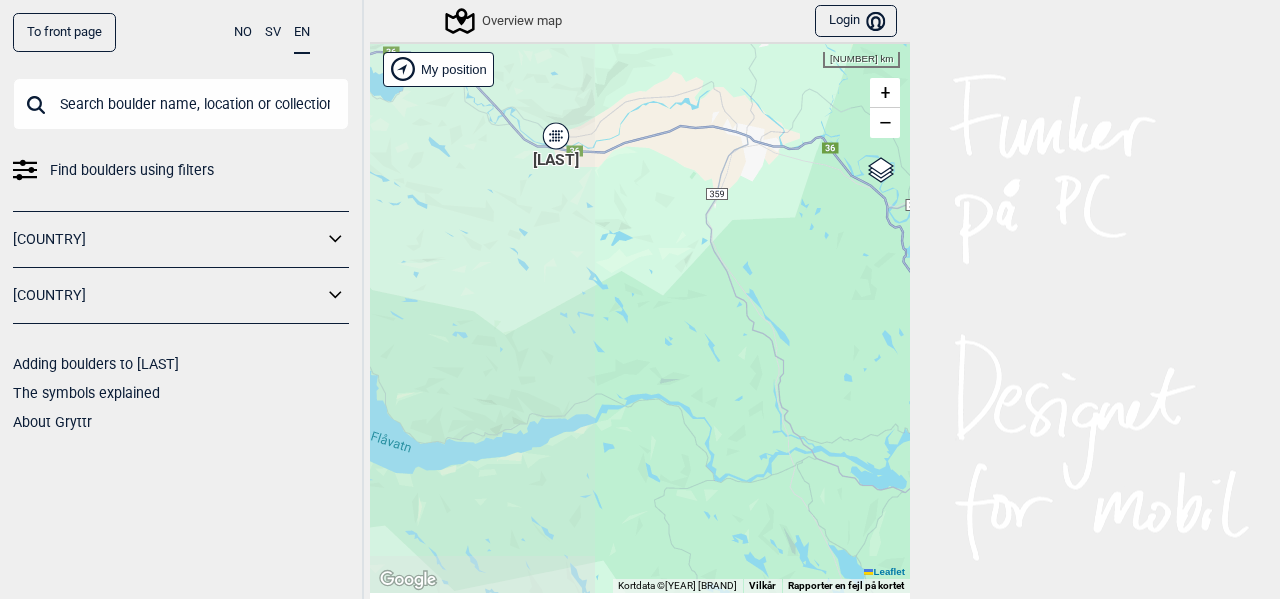 drag, startPoint x: 544, startPoint y: 199, endPoint x: 937, endPoint y: 343, distance: 418.5511 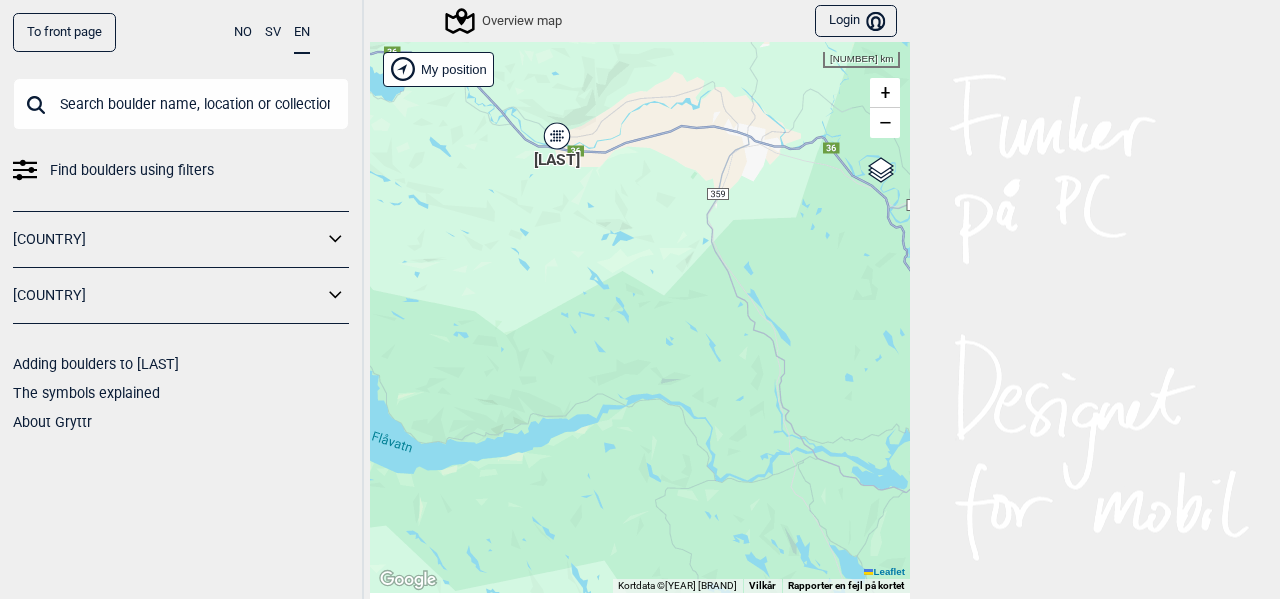 click on "Erikstein" at bounding box center [557, 136] 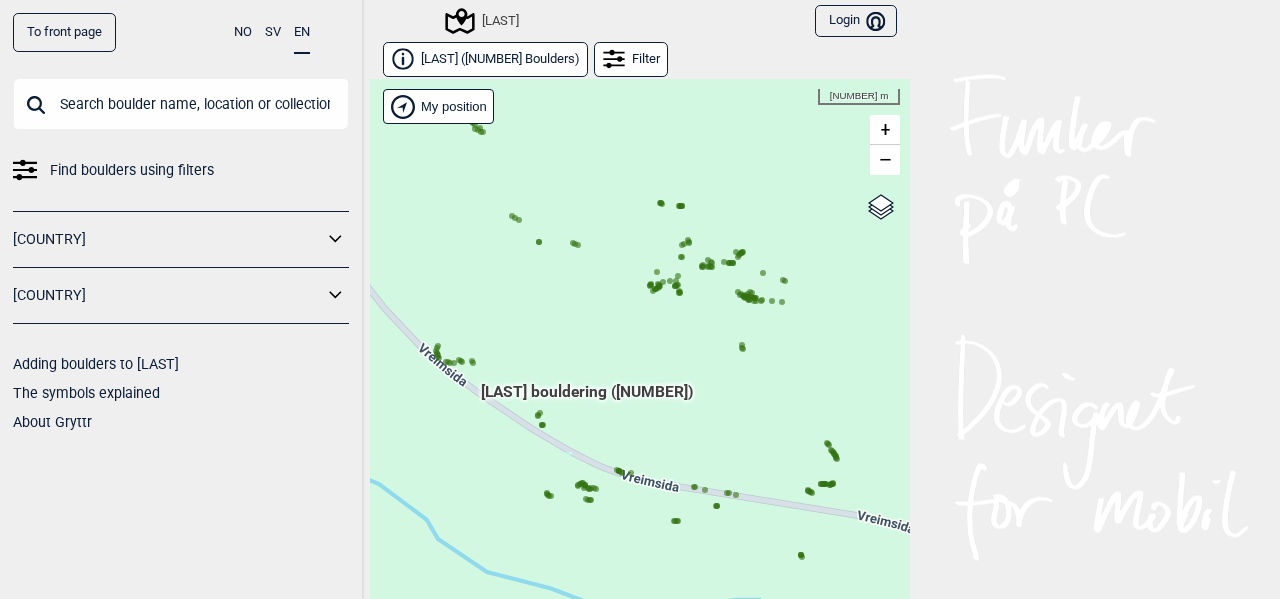 click on "Brukerens posisjon
Hallingdal
Stange
Buskerud syd
Oslo og omegn
Follo
Østfold" at bounding box center [640, 354] 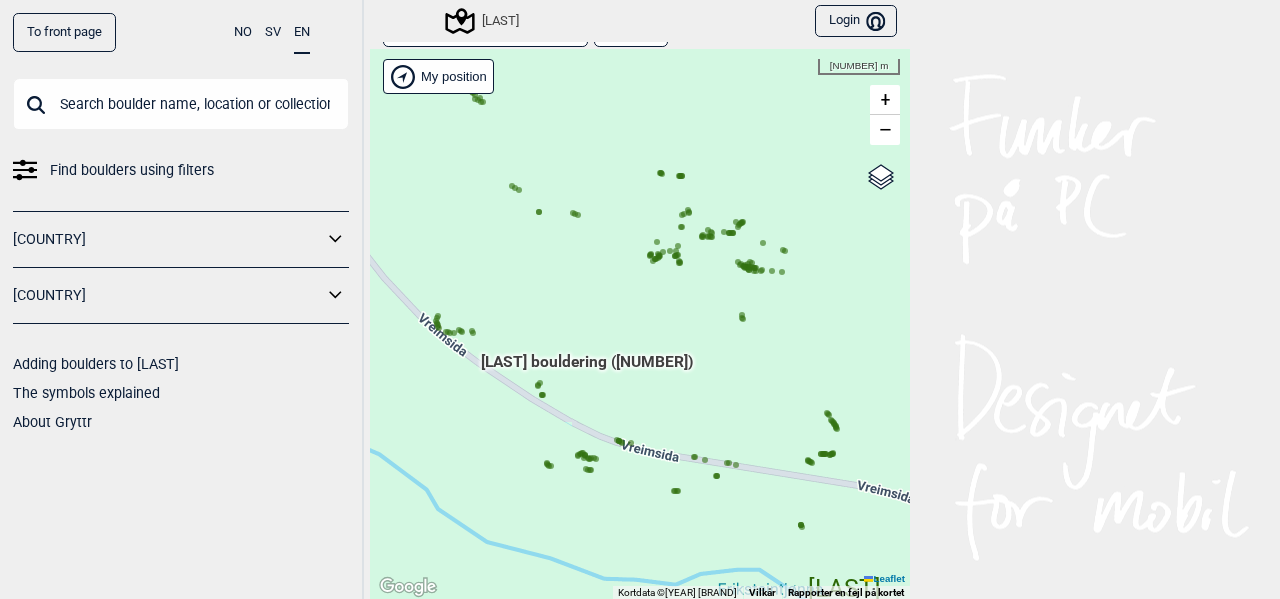 click on "Erikstein bouldering (231)" at bounding box center [587, 370] 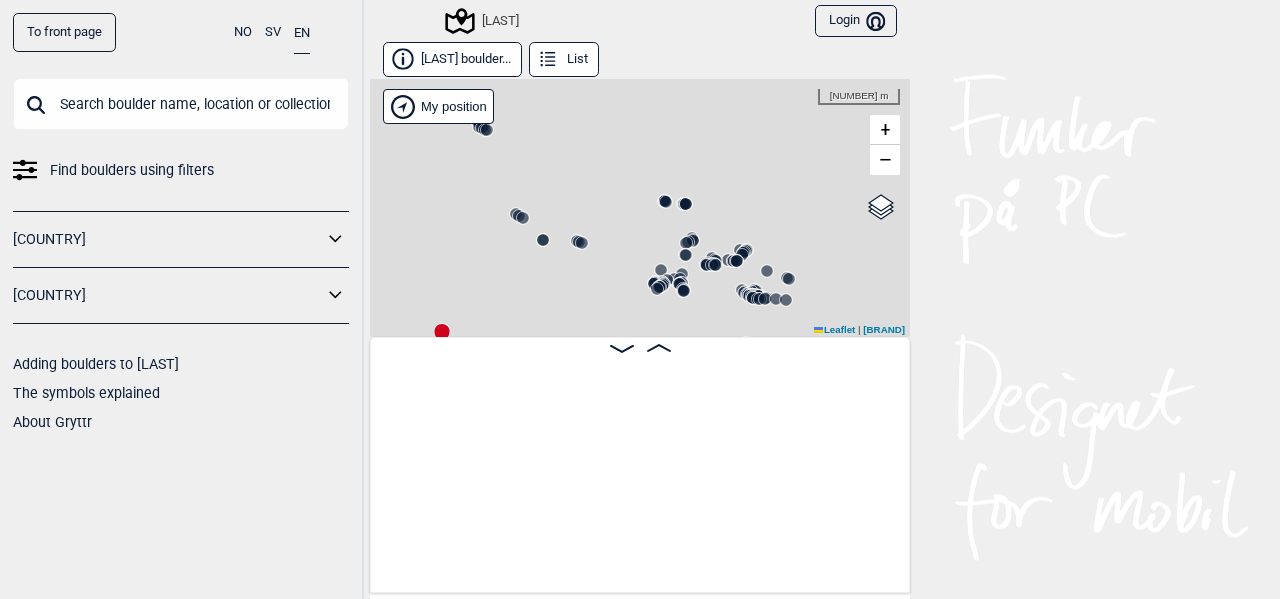 scroll, scrollTop: 0, scrollLeft: 157, axis: horizontal 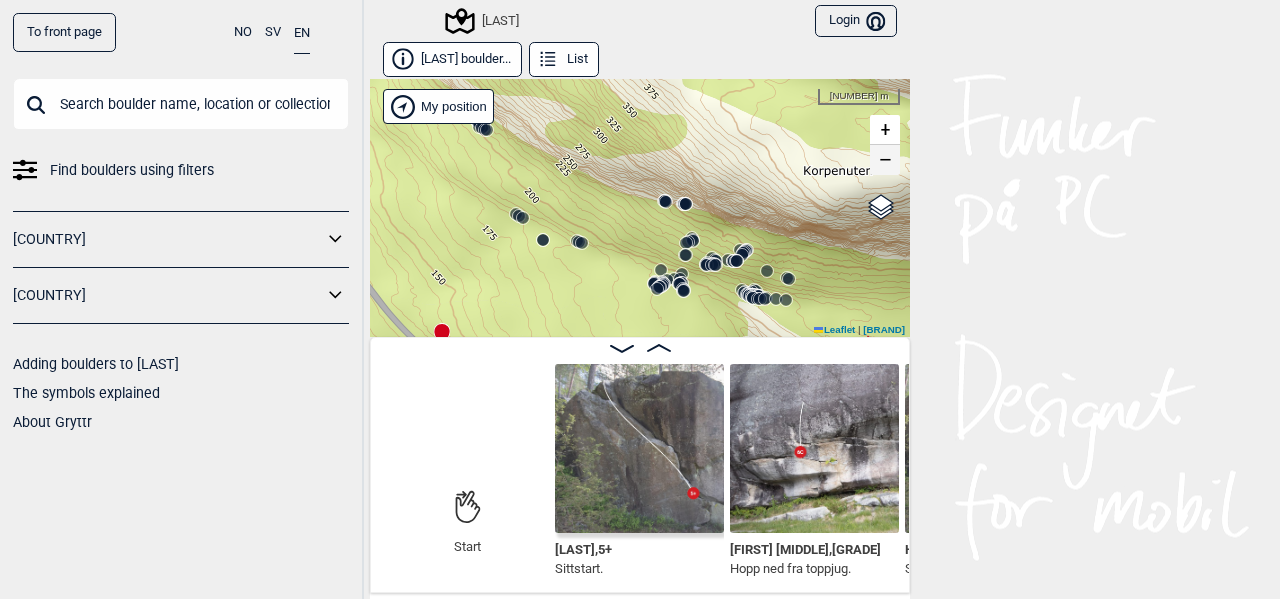 click on "−" at bounding box center (885, 160) 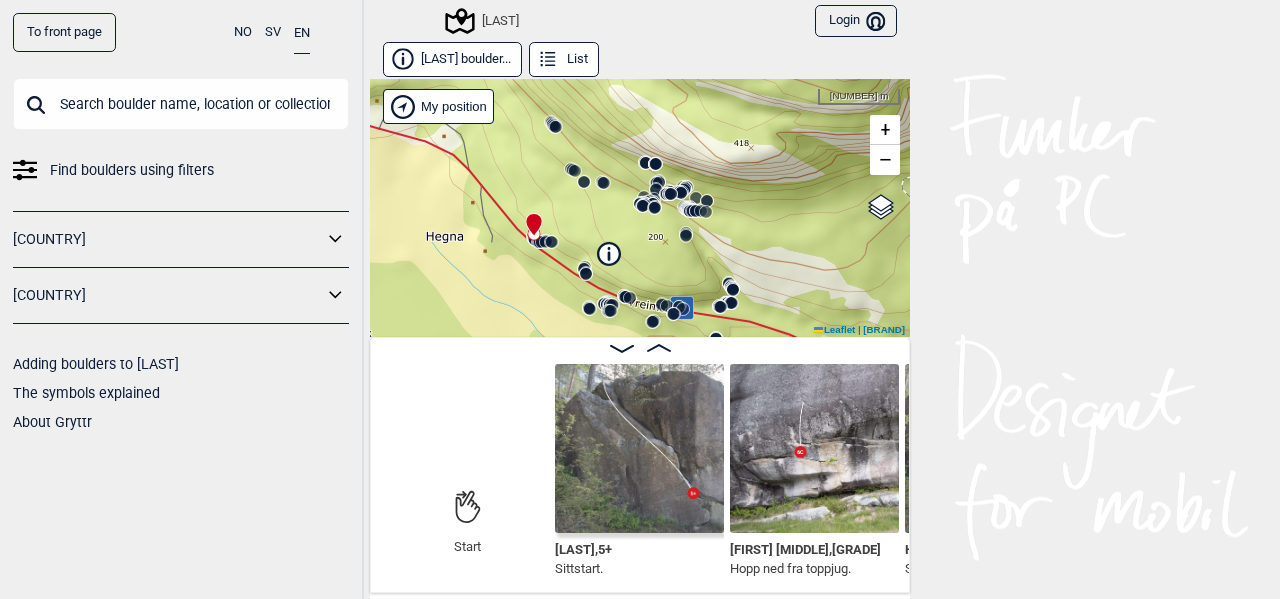 drag, startPoint x: 768, startPoint y: 262, endPoint x: 760, endPoint y: 155, distance: 107.298645 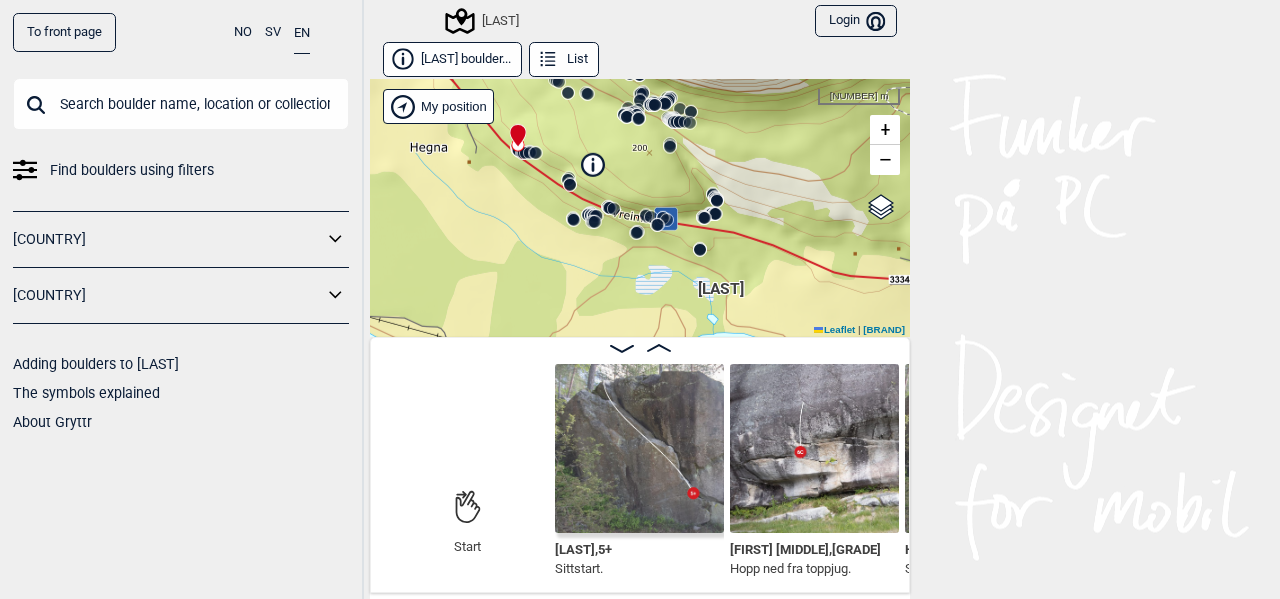 drag, startPoint x: 709, startPoint y: 262, endPoint x: 694, endPoint y: 174, distance: 89.26926 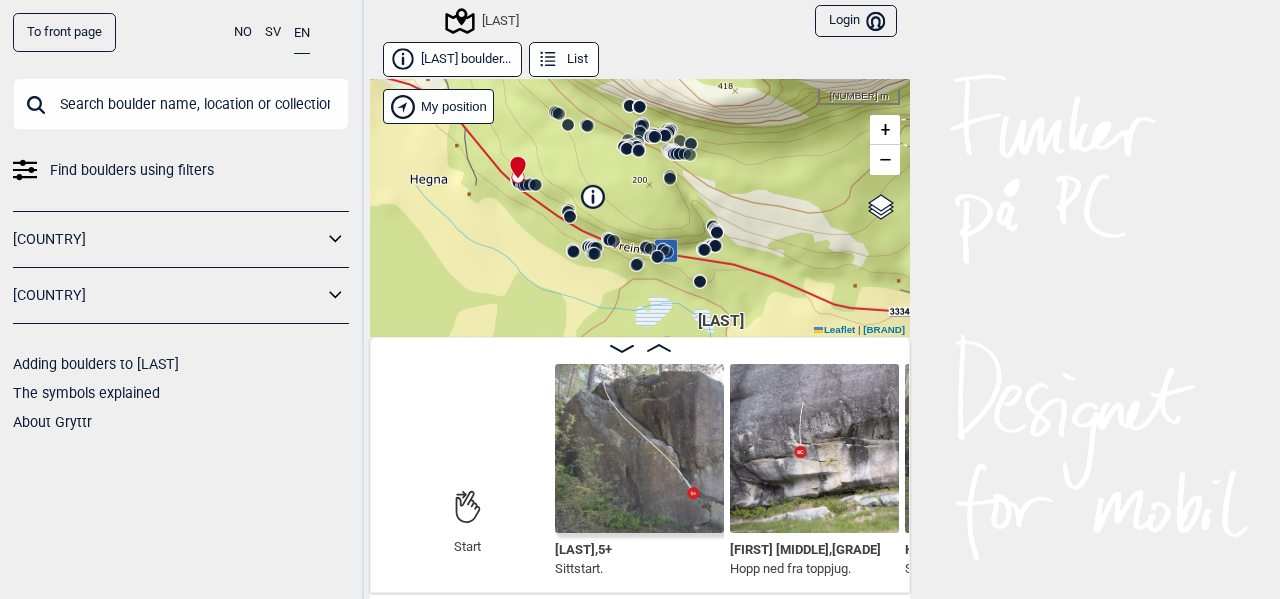 drag, startPoint x: 723, startPoint y: 173, endPoint x: 723, endPoint y: 205, distance: 32 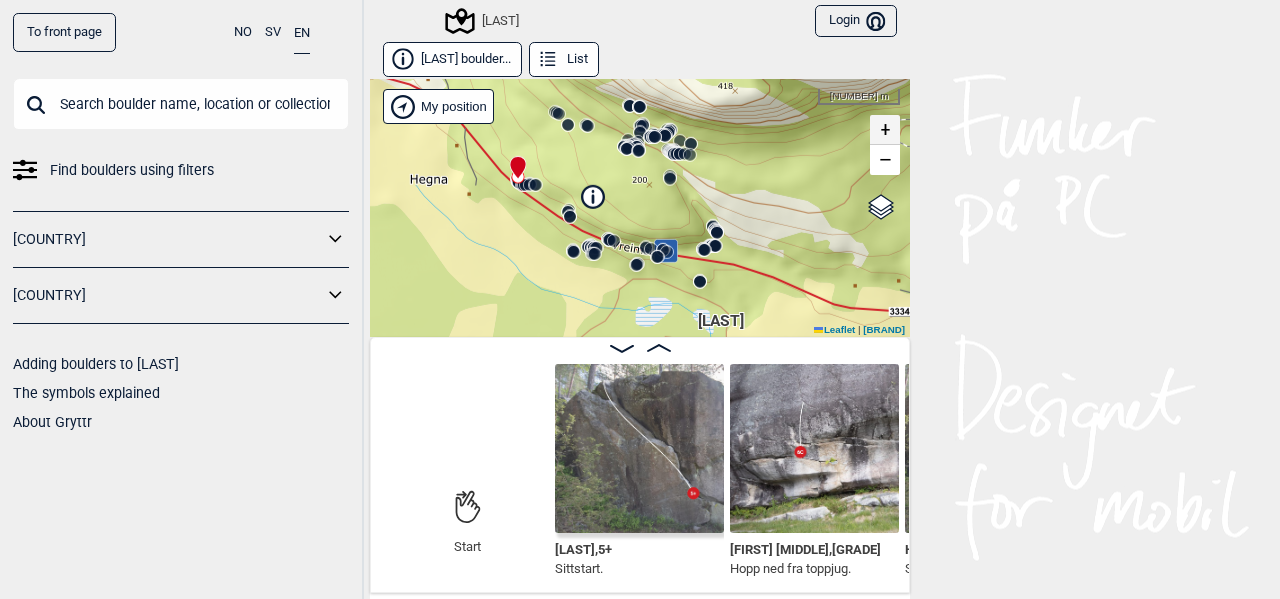 click on "+" at bounding box center [885, 130] 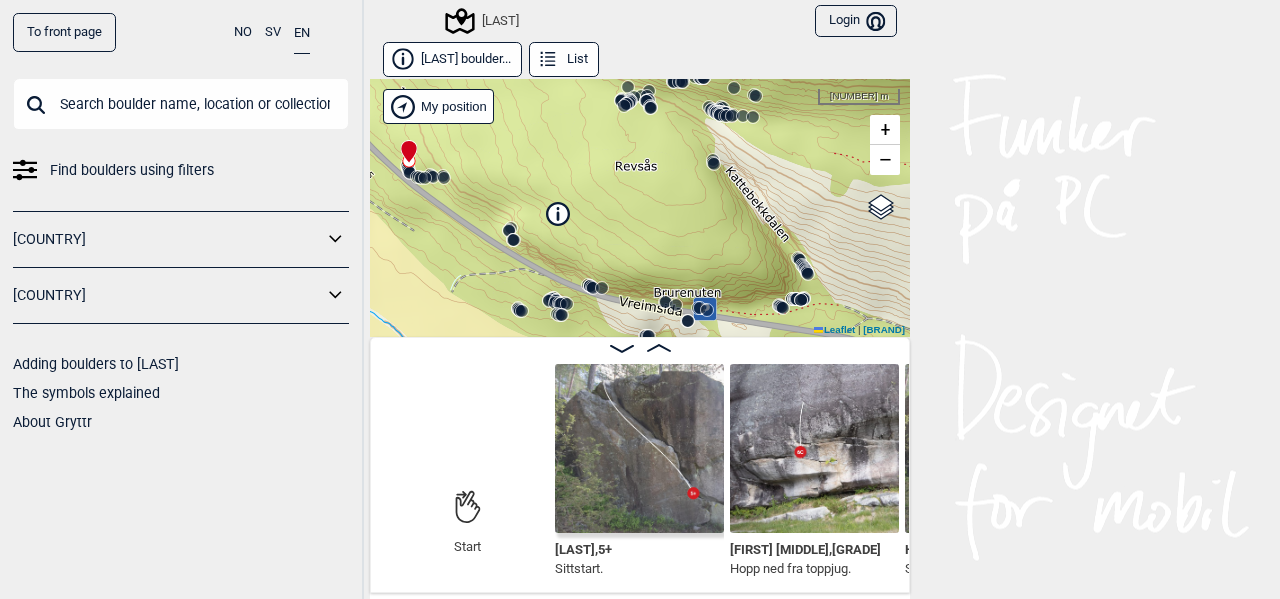 drag, startPoint x: 669, startPoint y: 211, endPoint x: 682, endPoint y: 355, distance: 144.58562 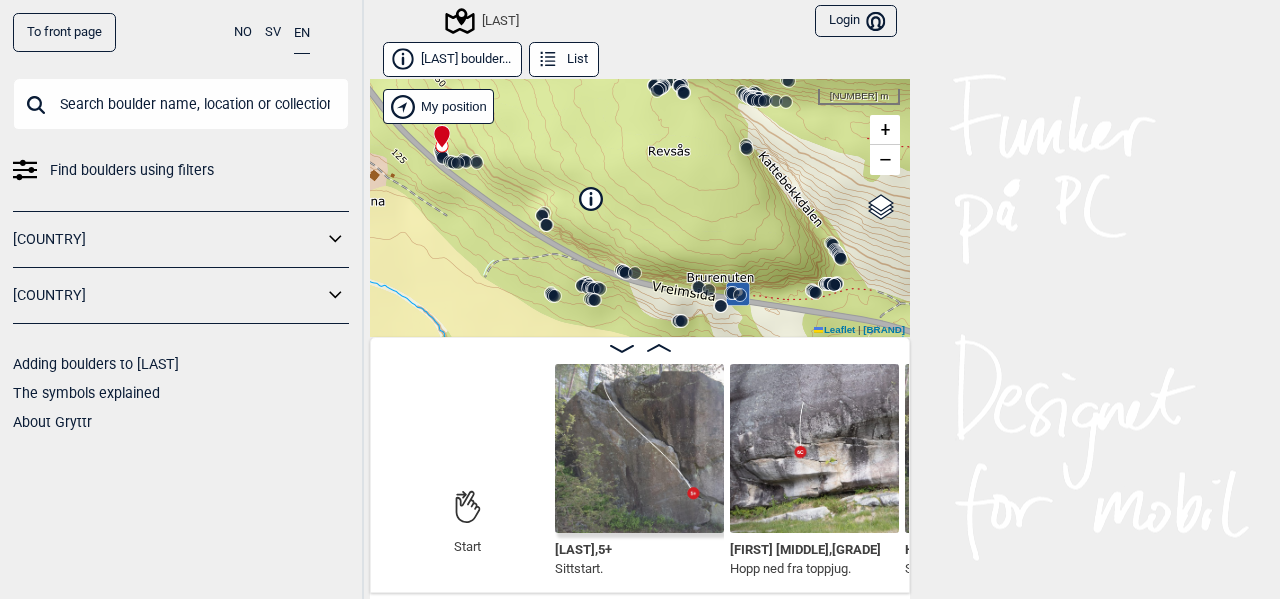 drag, startPoint x: 652, startPoint y: 148, endPoint x: 685, endPoint y: 133, distance: 36.249138 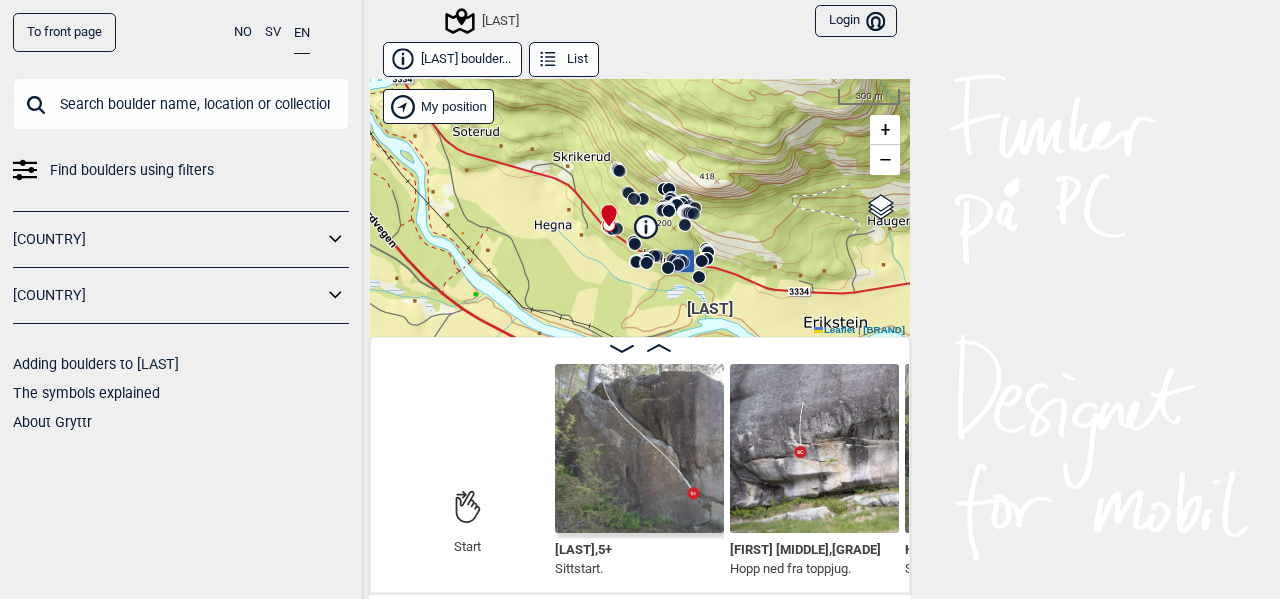 click at bounding box center (646, 227) 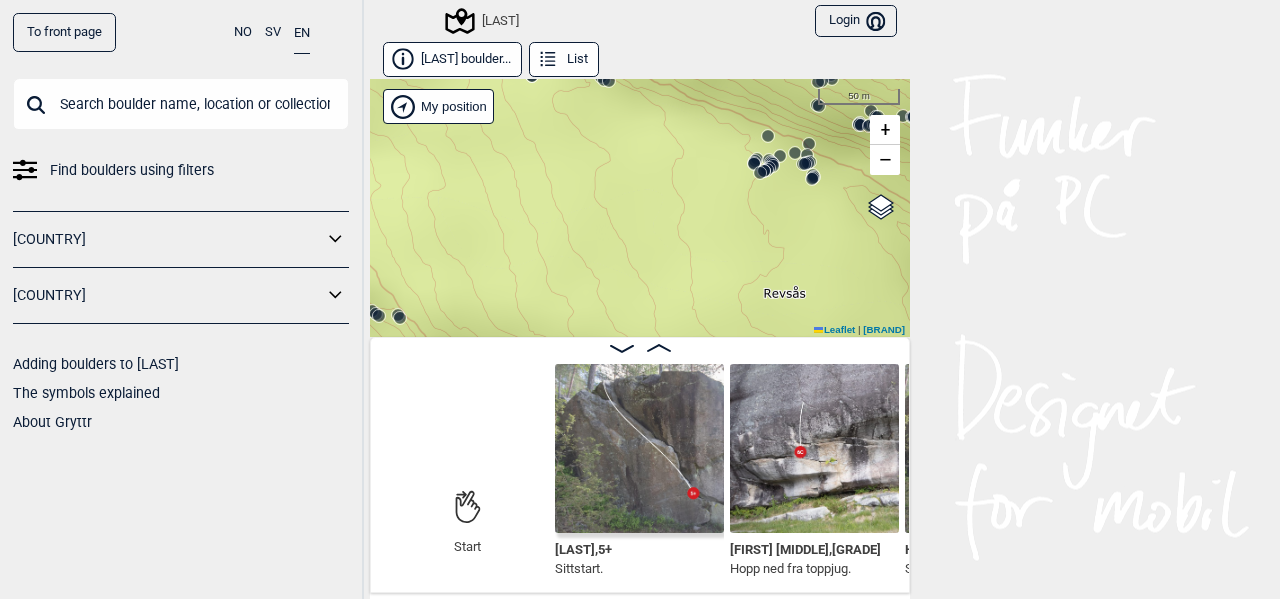 drag, startPoint x: 681, startPoint y: 279, endPoint x: 626, endPoint y: 110, distance: 177.7245 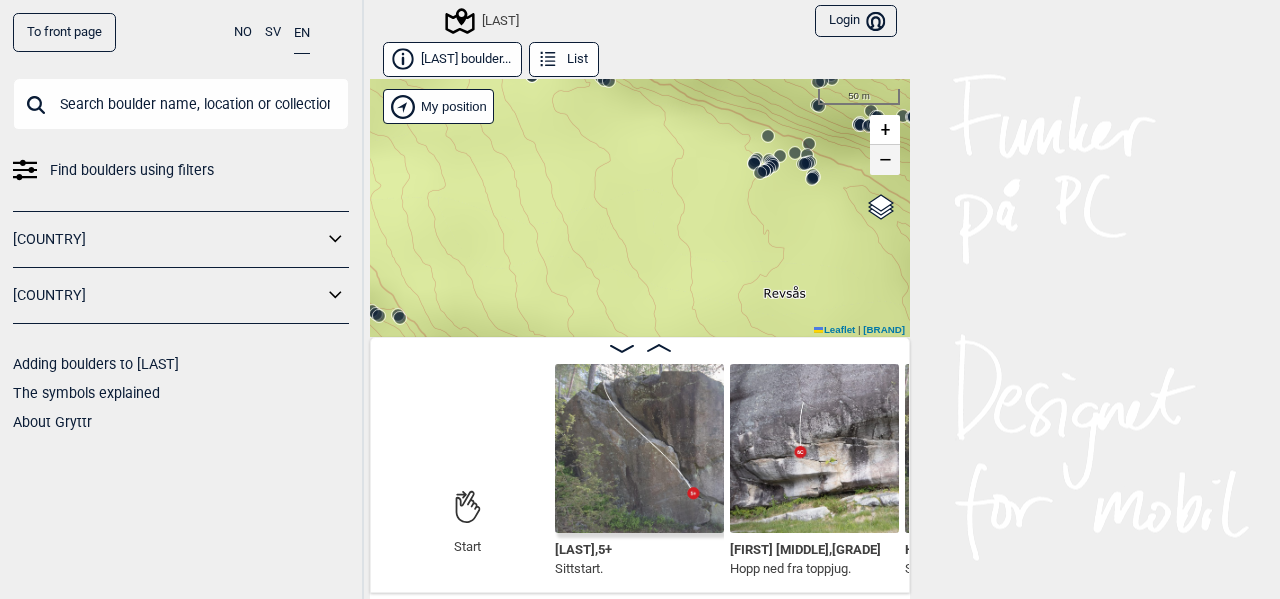 click on "−" at bounding box center (885, 160) 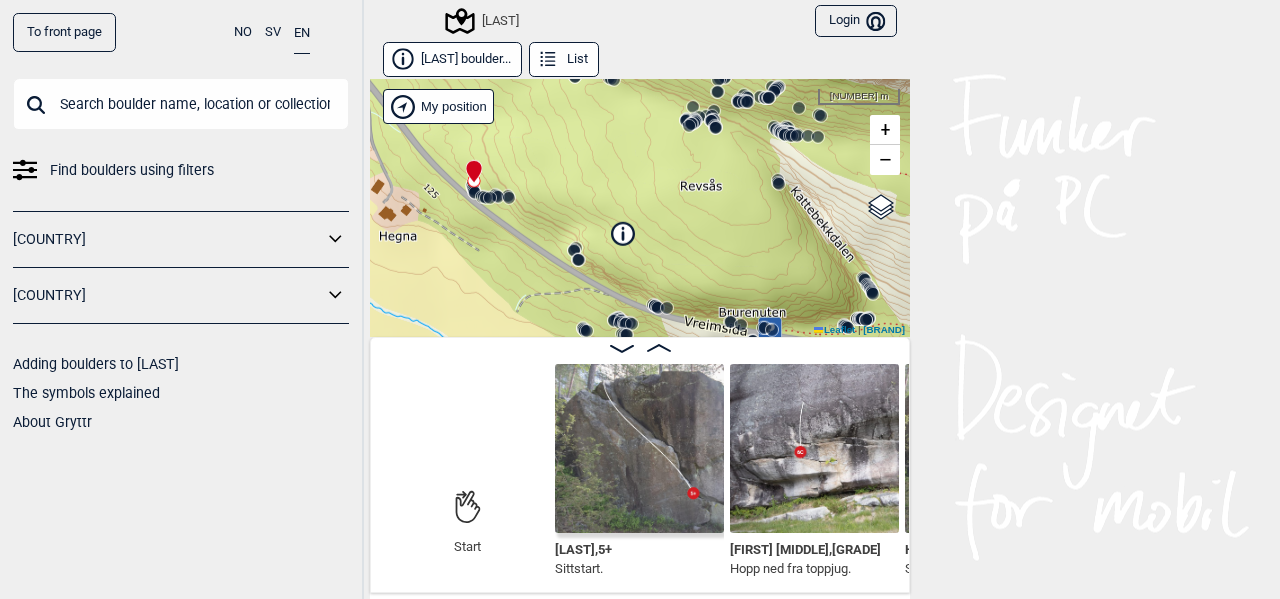 drag, startPoint x: 718, startPoint y: 237, endPoint x: 707, endPoint y: 107, distance: 130.46455 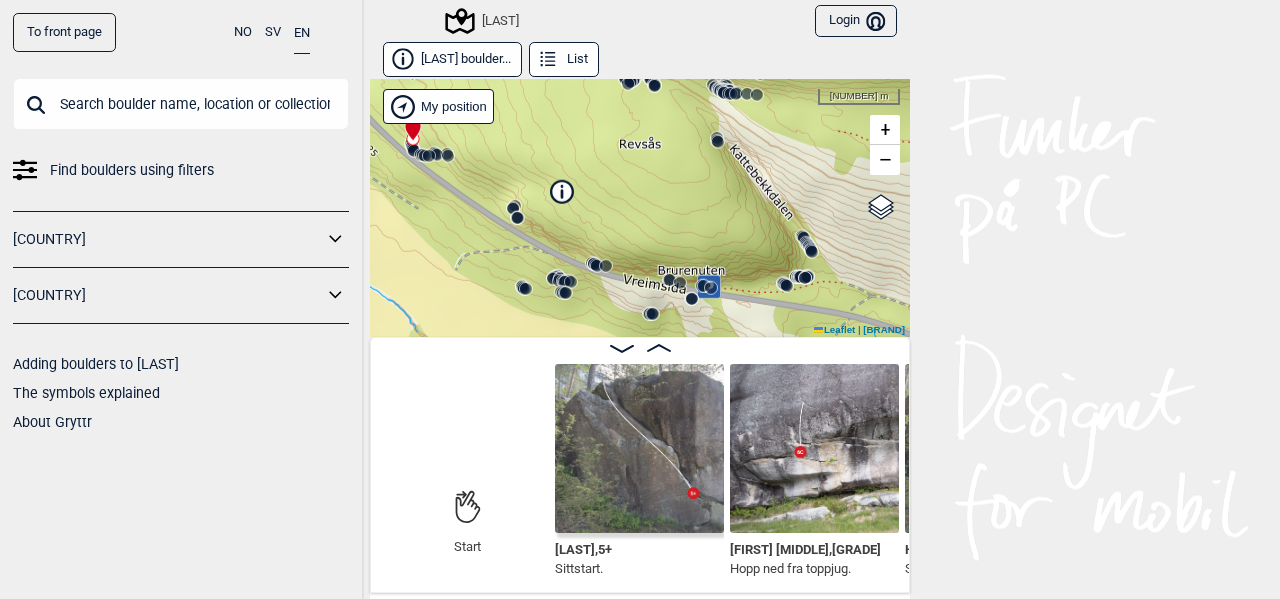 drag, startPoint x: 701, startPoint y: 208, endPoint x: 640, endPoint y: 166, distance: 74.06078 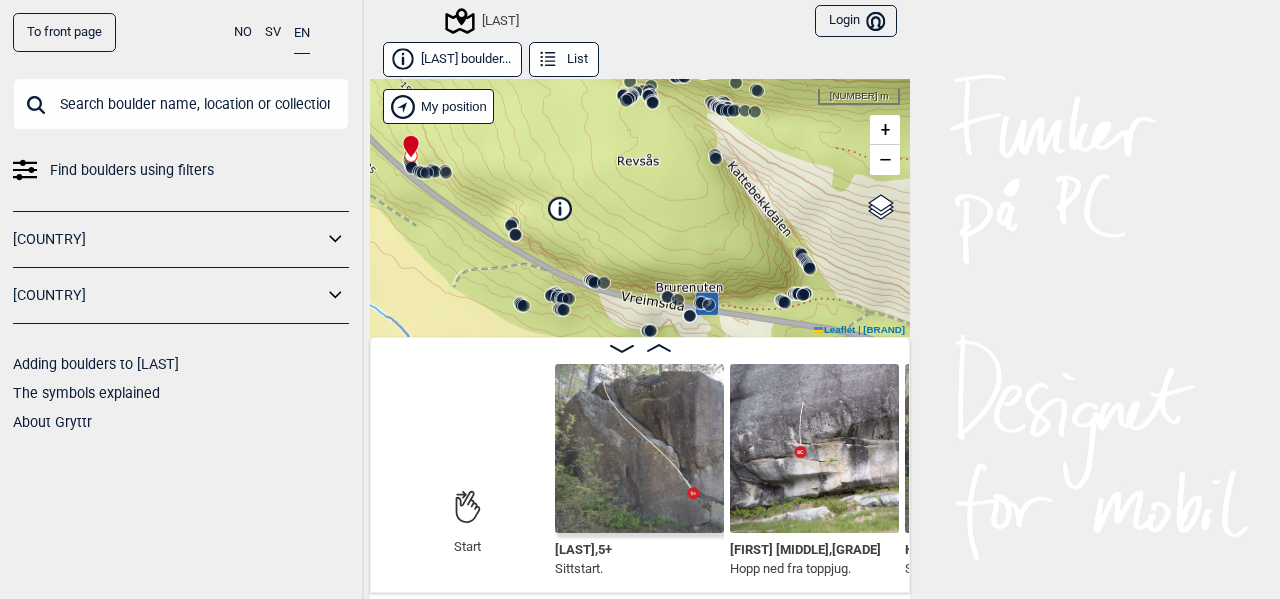 drag, startPoint x: 467, startPoint y: 208, endPoint x: 465, endPoint y: 225, distance: 17.117243 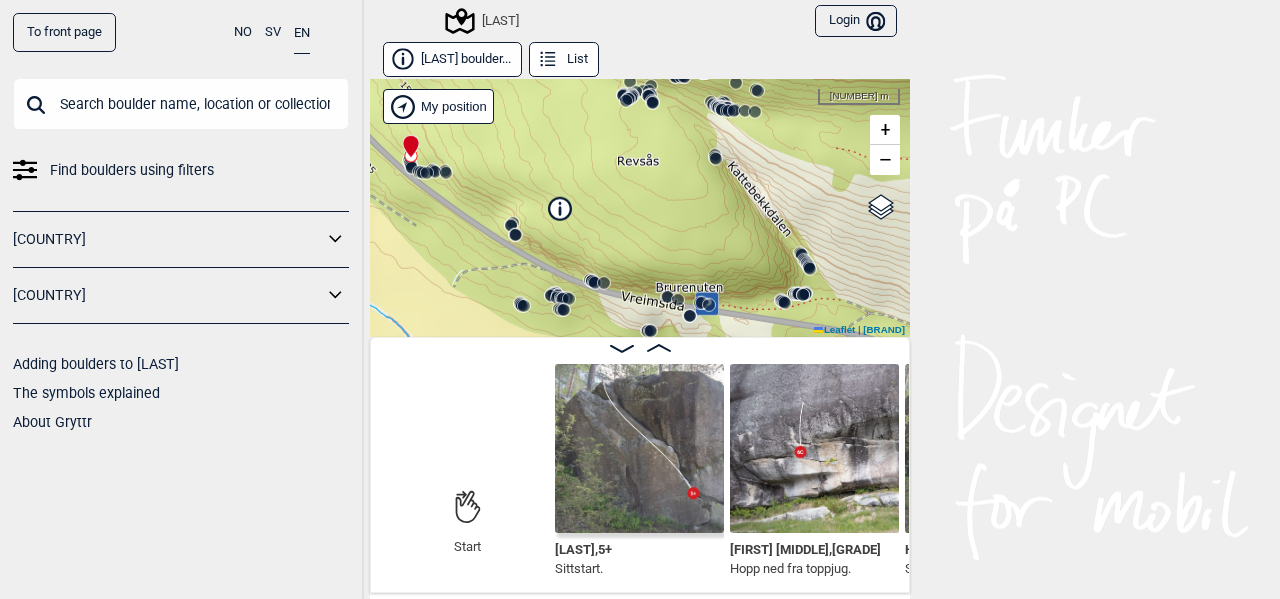 drag, startPoint x: 742, startPoint y: 284, endPoint x: 672, endPoint y: 218, distance: 96.20811 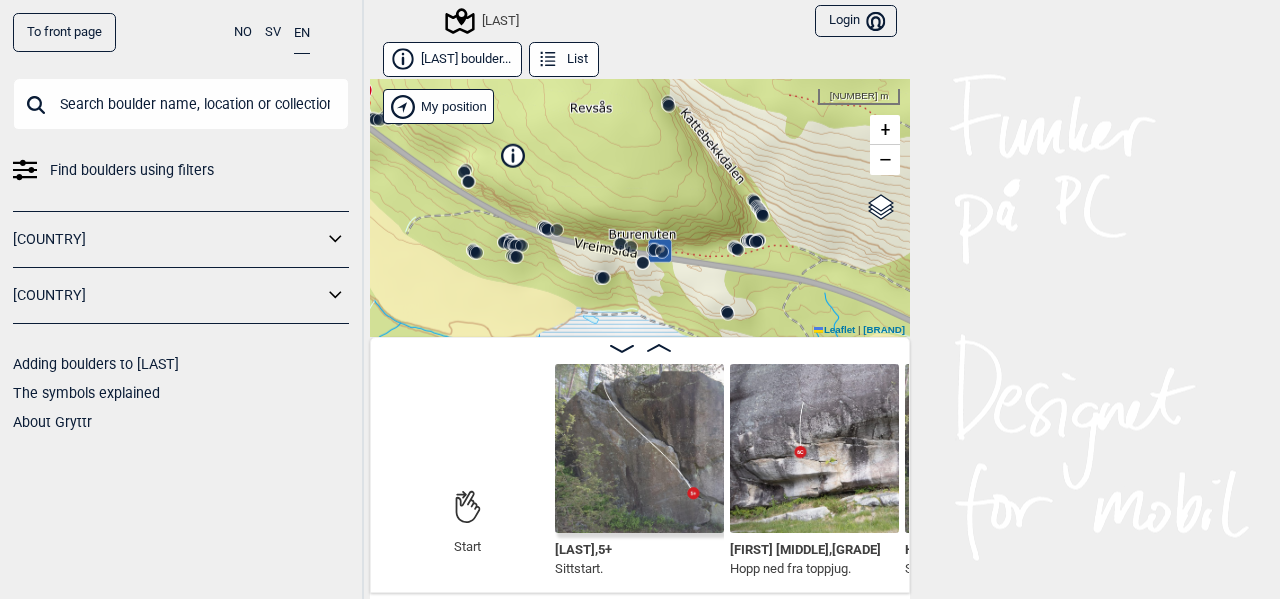 drag, startPoint x: 672, startPoint y: 218, endPoint x: 558, endPoint y: 151, distance: 132.23087 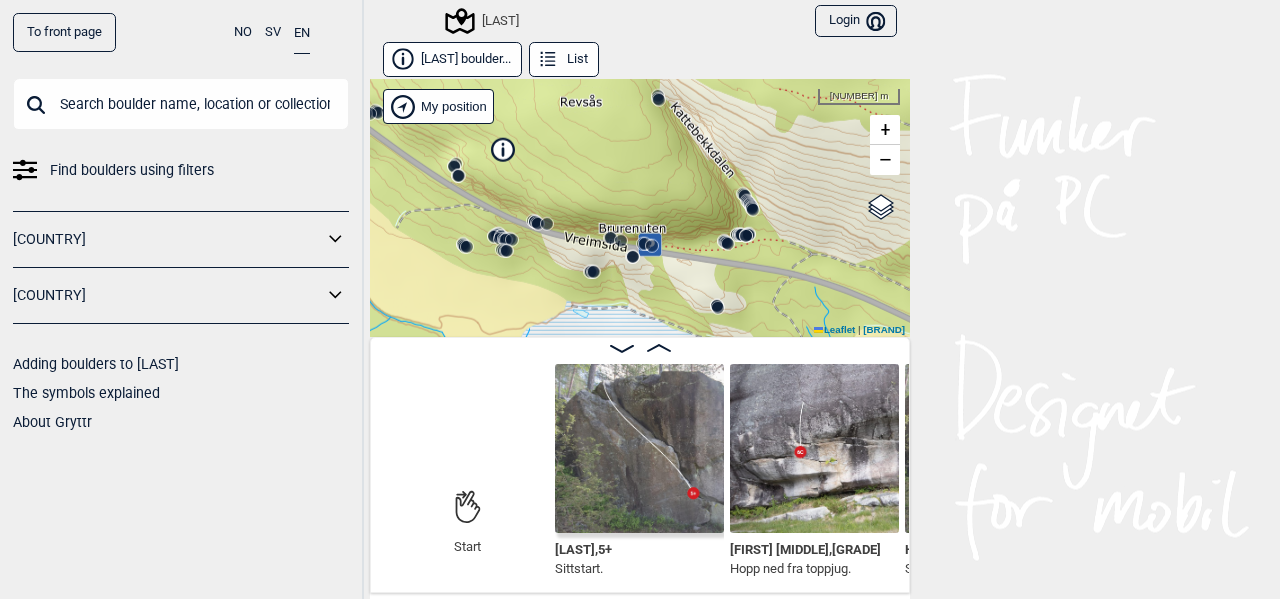 click at bounding box center (534, 221) 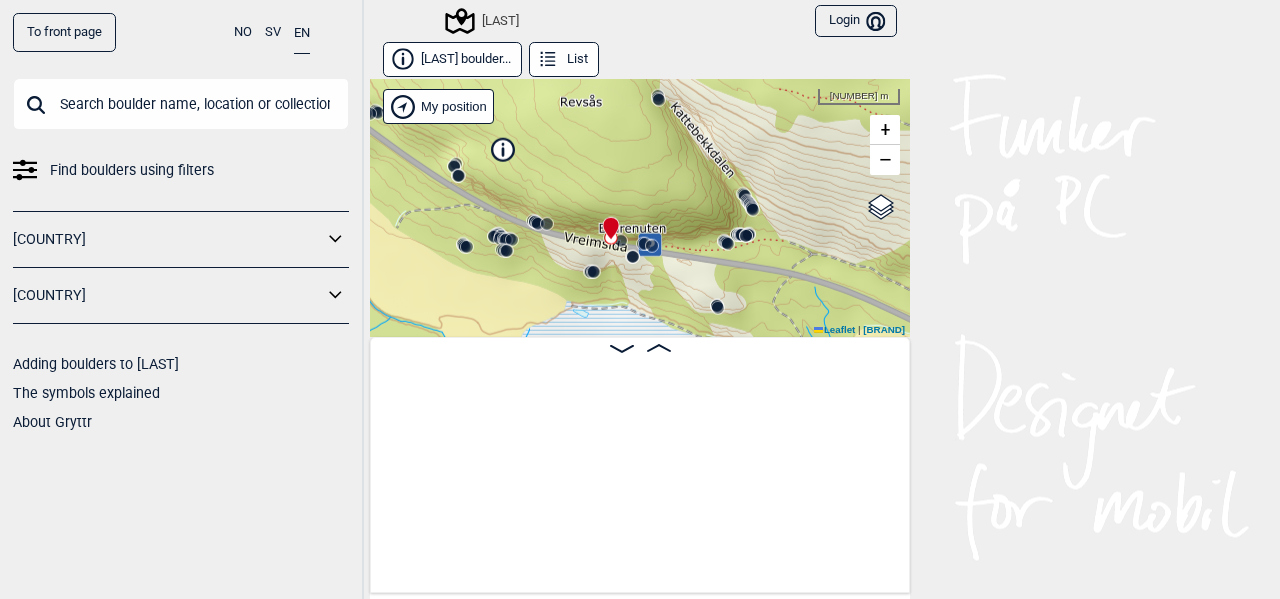 scroll, scrollTop: 0, scrollLeft: 10327, axis: horizontal 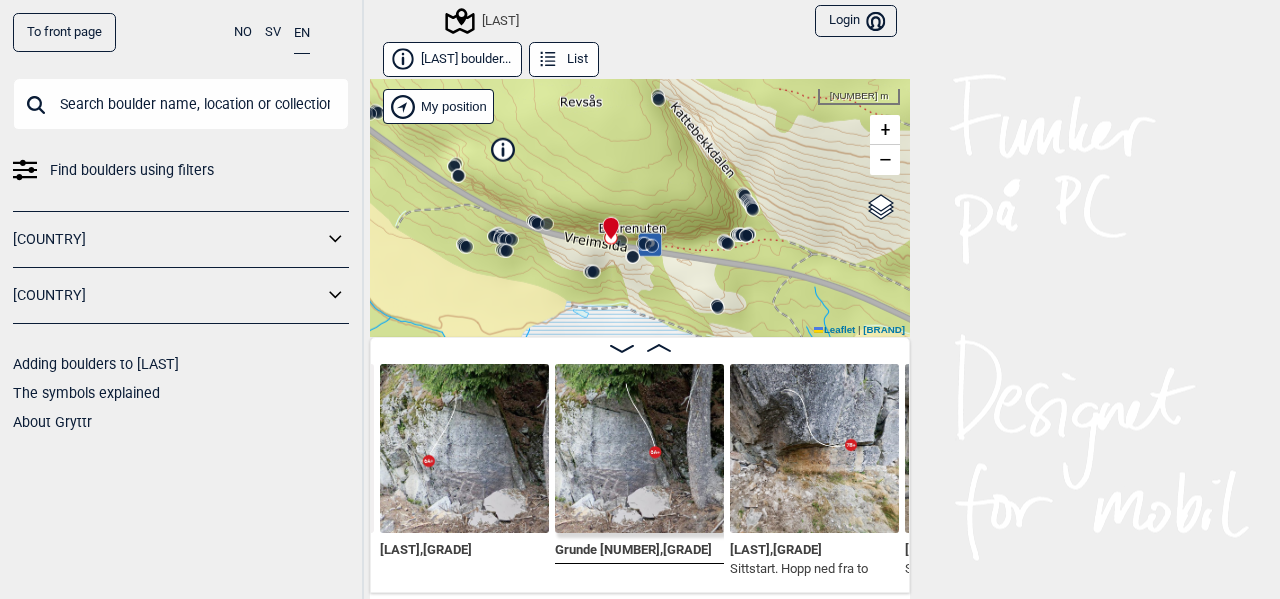 click at bounding box center (535, 222) 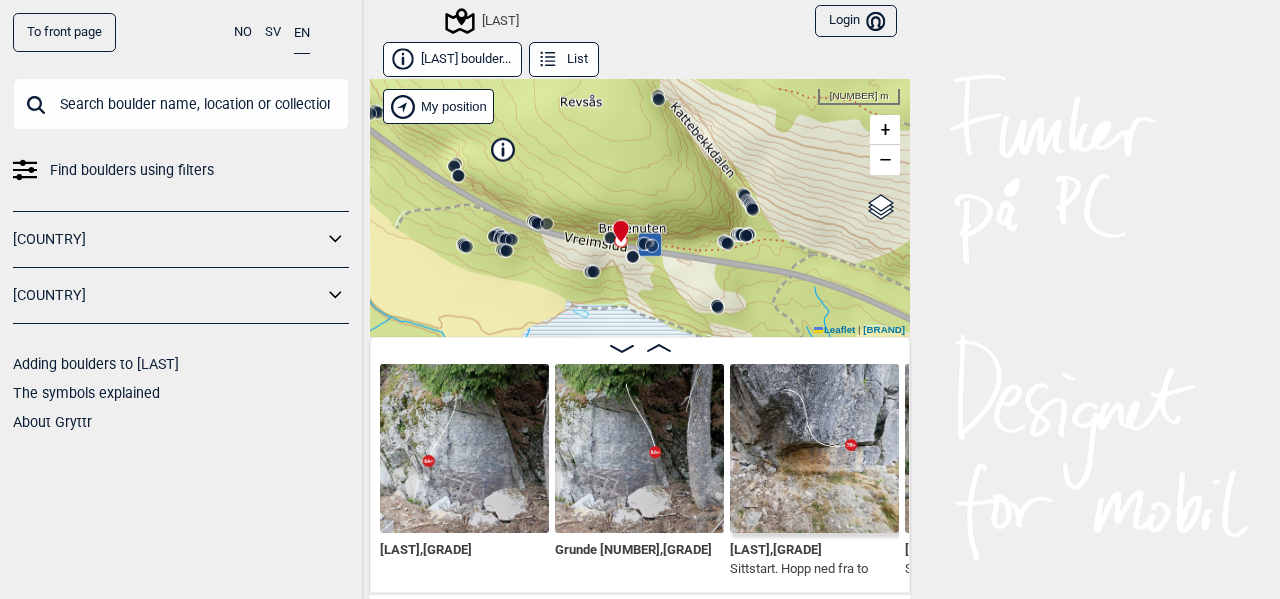 scroll, scrollTop: 0, scrollLeft: 10502, axis: horizontal 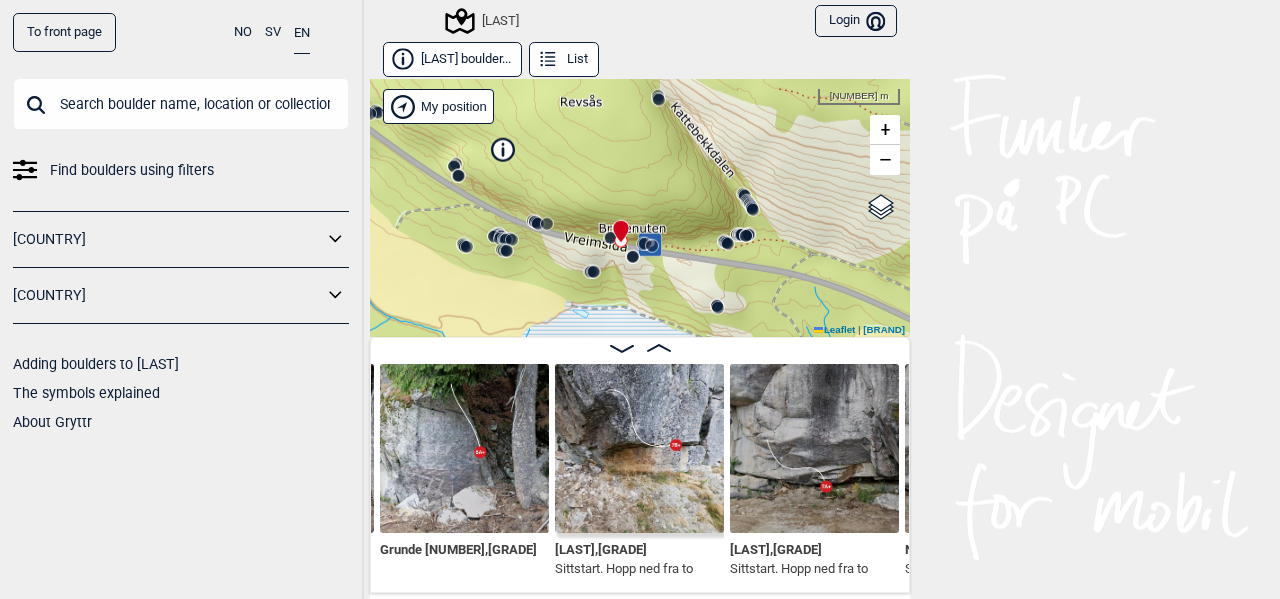 click at bounding box center (535, 222) 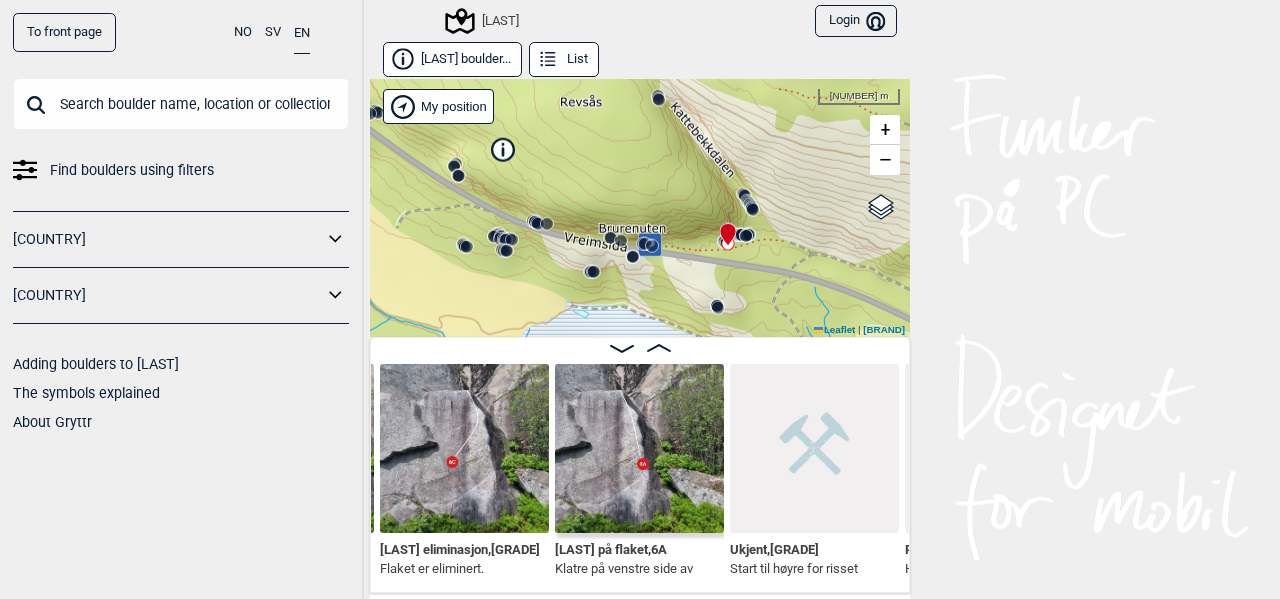click at bounding box center (728, 235) 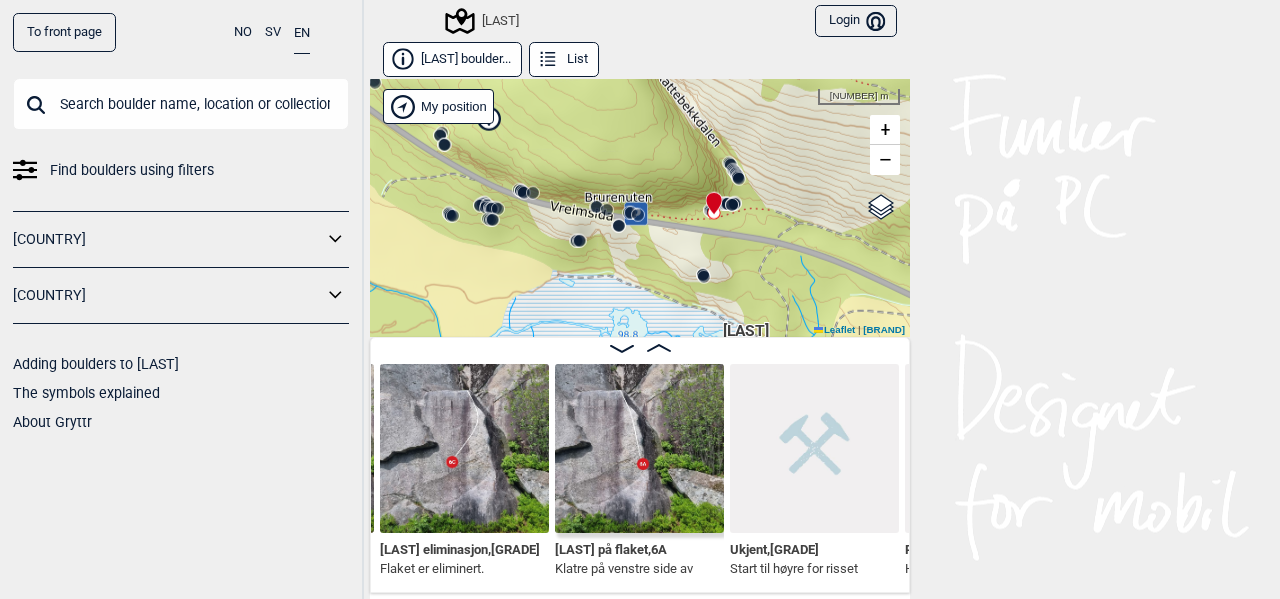 drag, startPoint x: 767, startPoint y: 282, endPoint x: 753, endPoint y: 251, distance: 34.0147 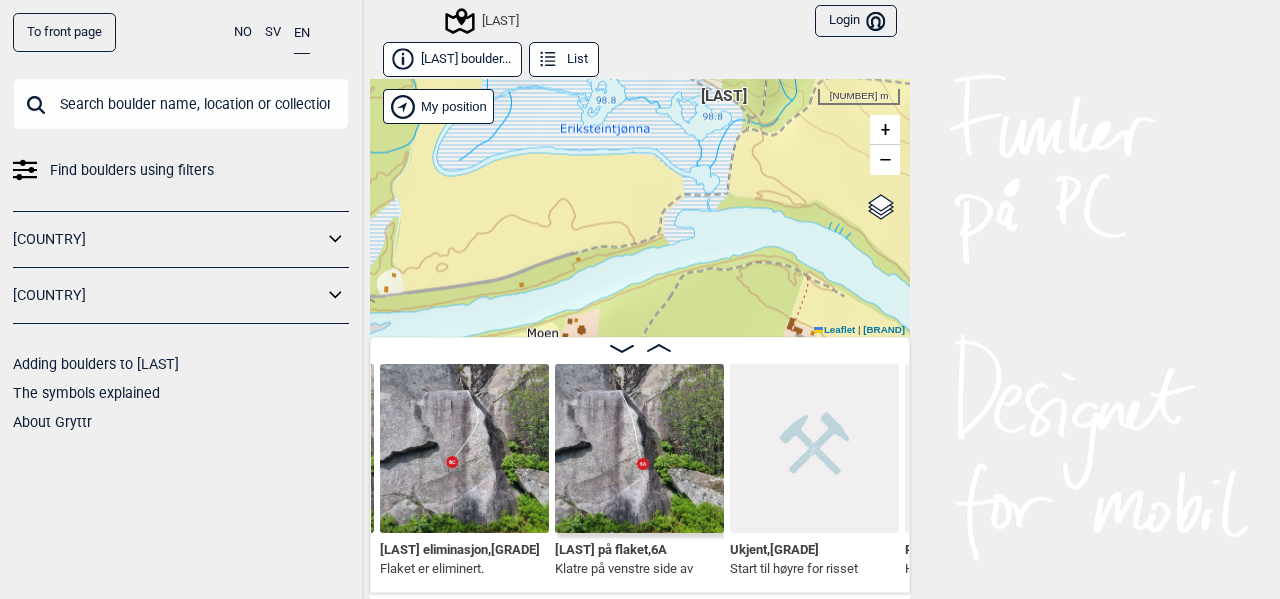 drag, startPoint x: 722, startPoint y: 273, endPoint x: 700, endPoint y: 32, distance: 242.00206 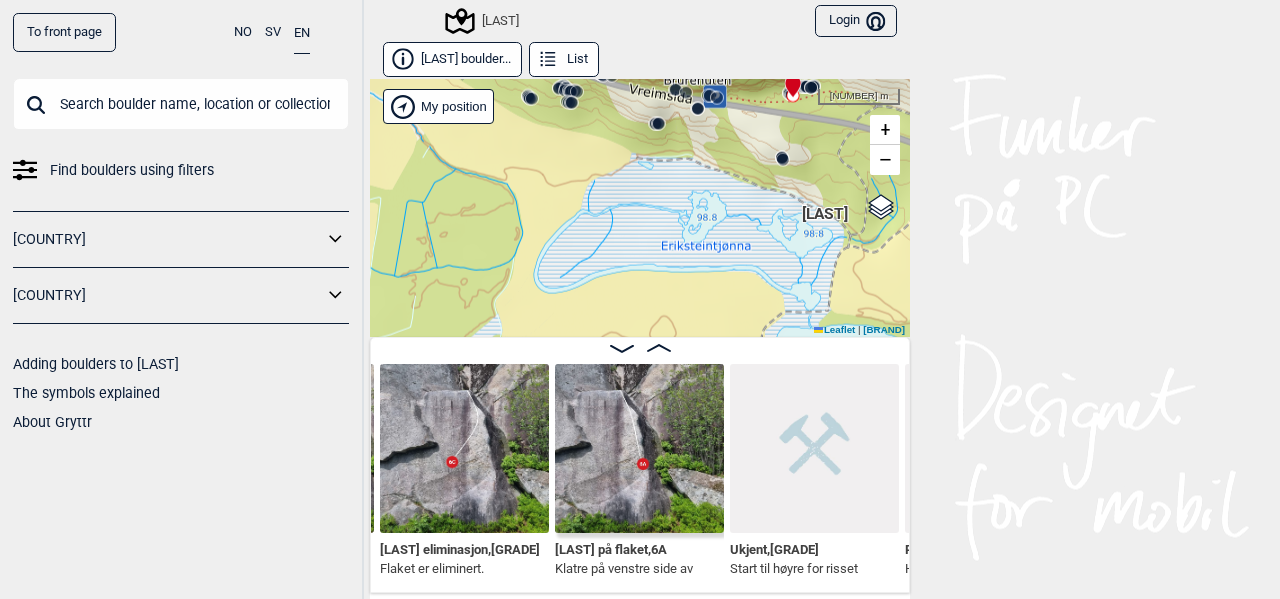drag, startPoint x: 626, startPoint y: 281, endPoint x: 727, endPoint y: 397, distance: 153.80832 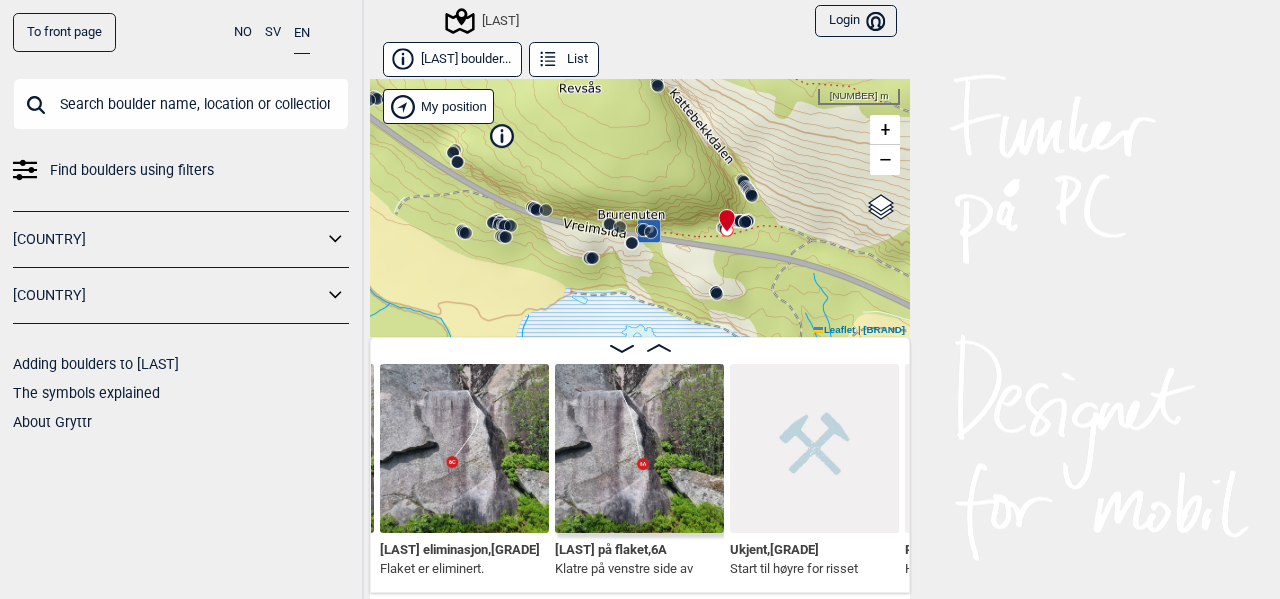 drag, startPoint x: 667, startPoint y: 195, endPoint x: 601, endPoint y: 339, distance: 158.40454 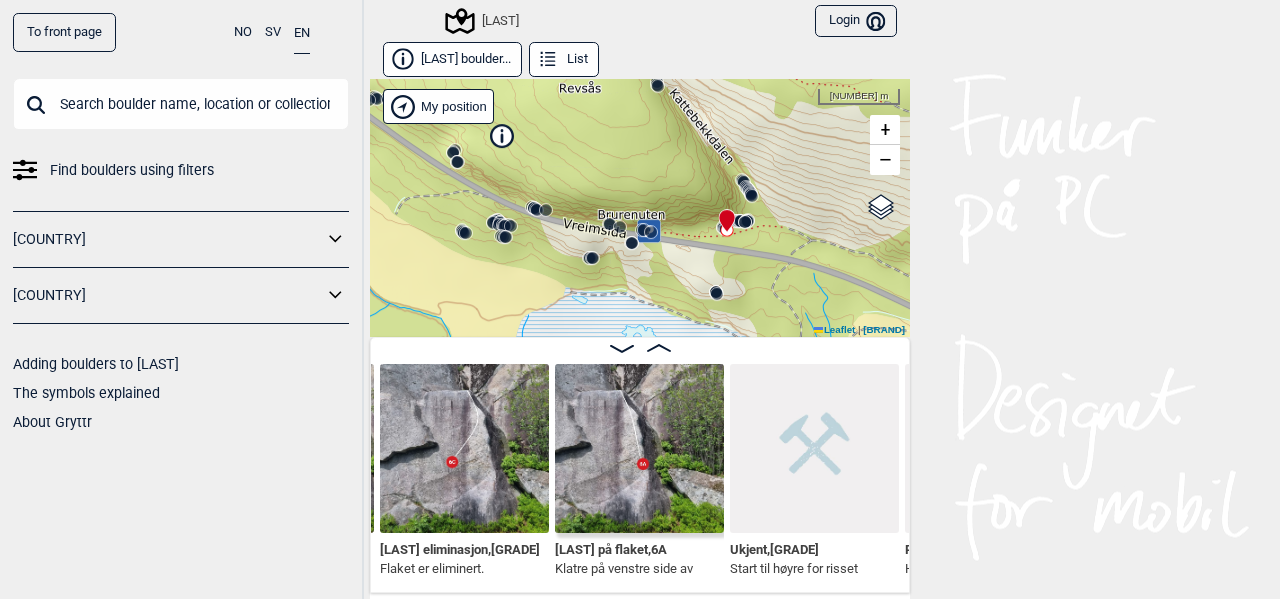 click at bounding box center [534, 208] 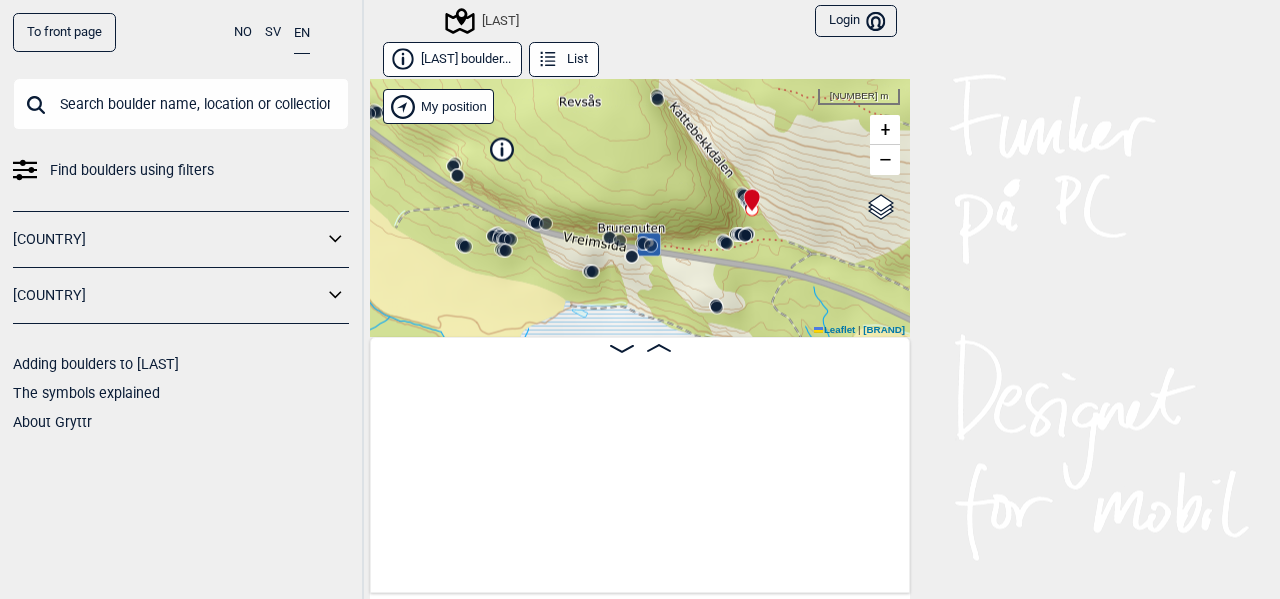 scroll, scrollTop: 0, scrollLeft: 17491, axis: horizontal 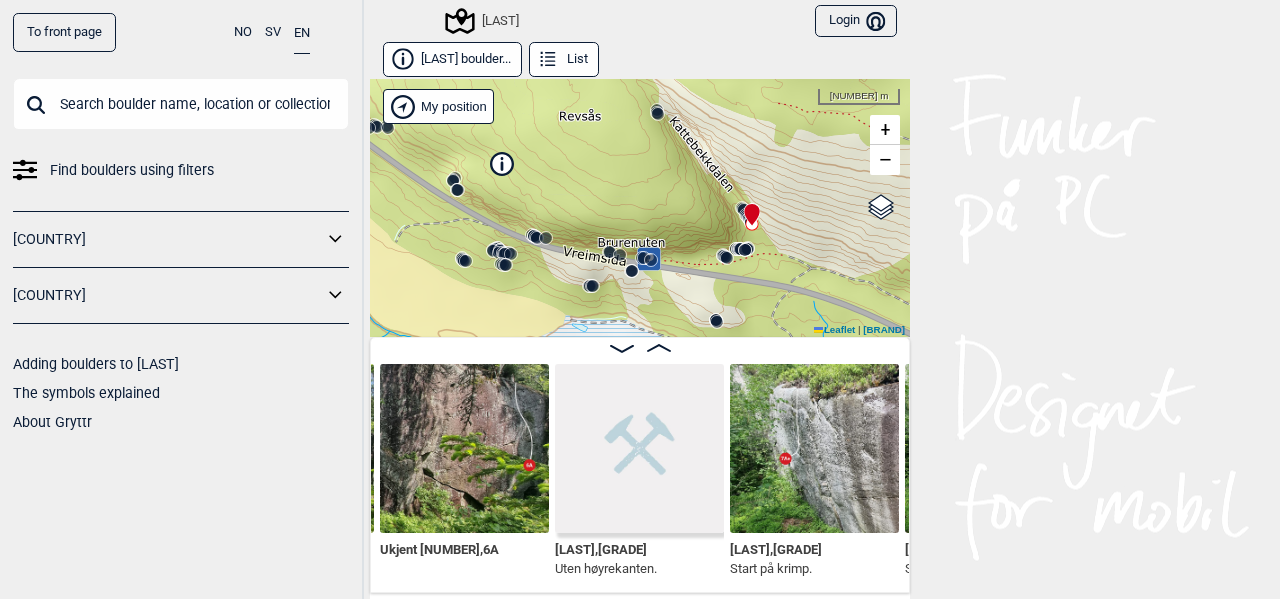 click at bounding box center [464, 448] 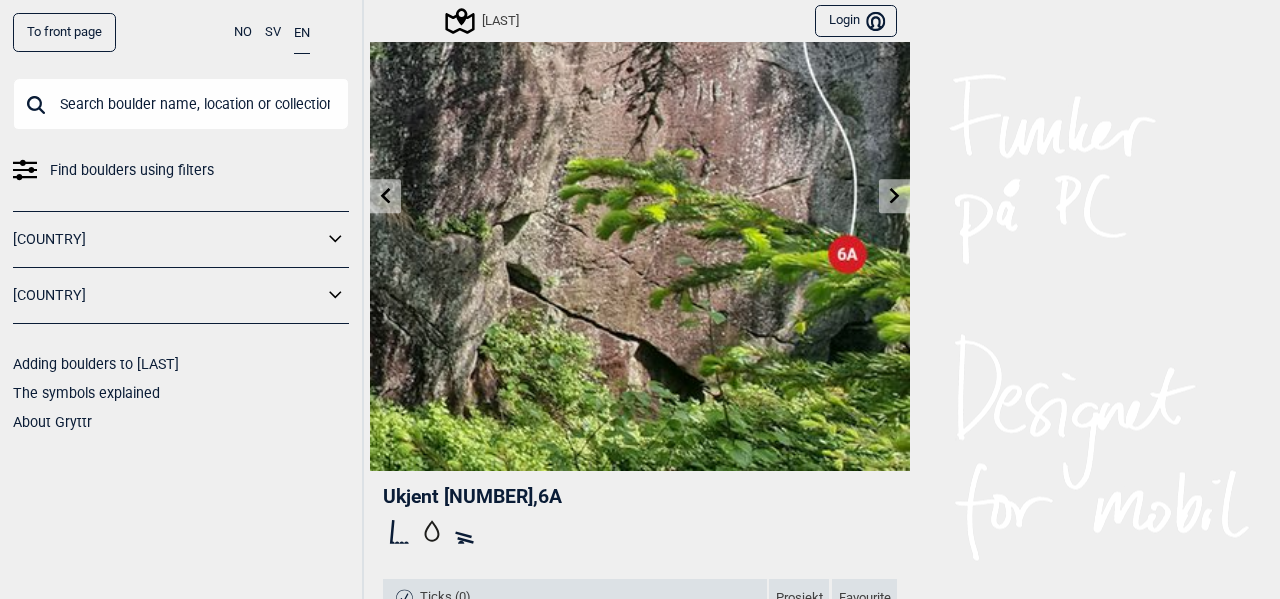 scroll, scrollTop: 100, scrollLeft: 0, axis: vertical 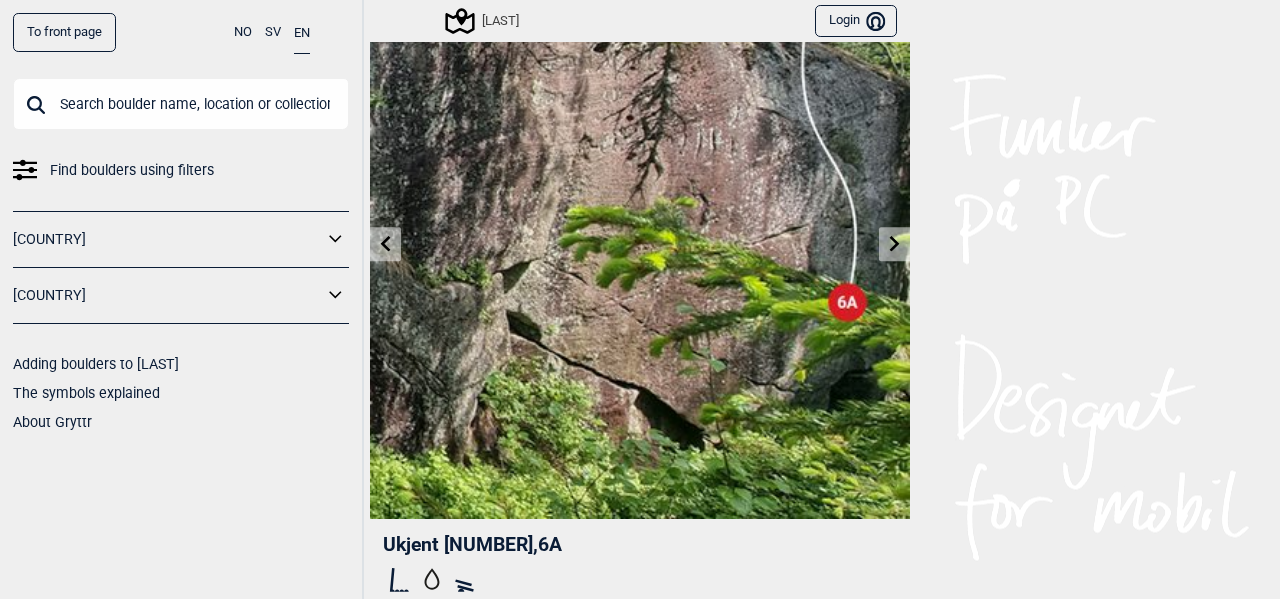 click at bounding box center (895, 243) 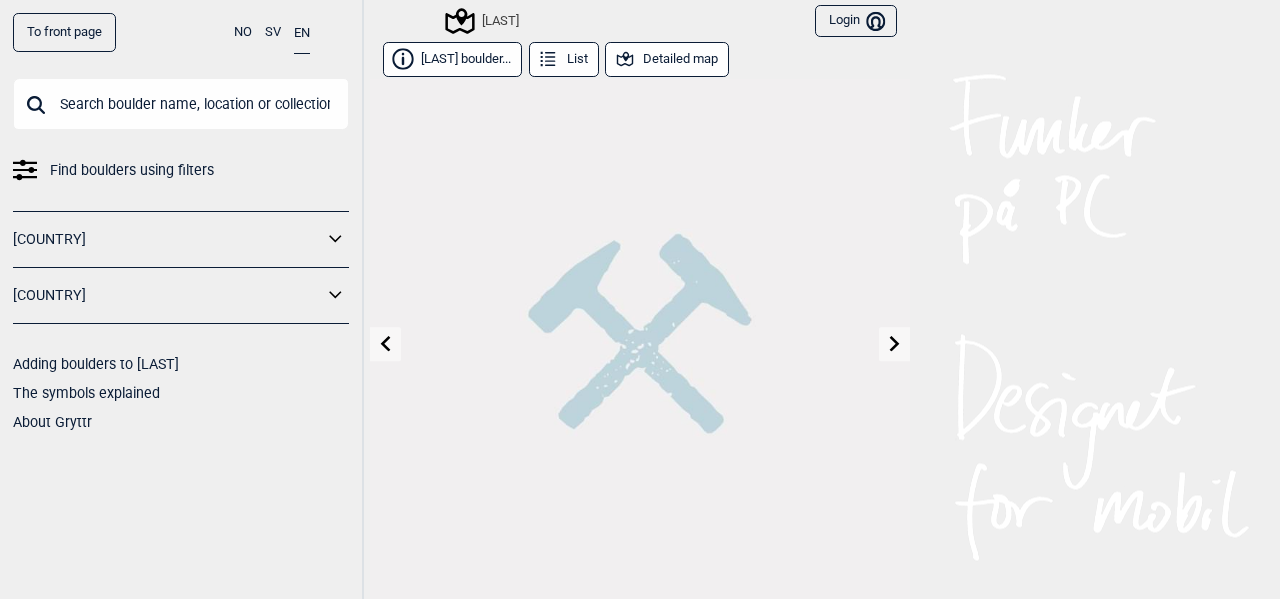 click at bounding box center [895, 343] 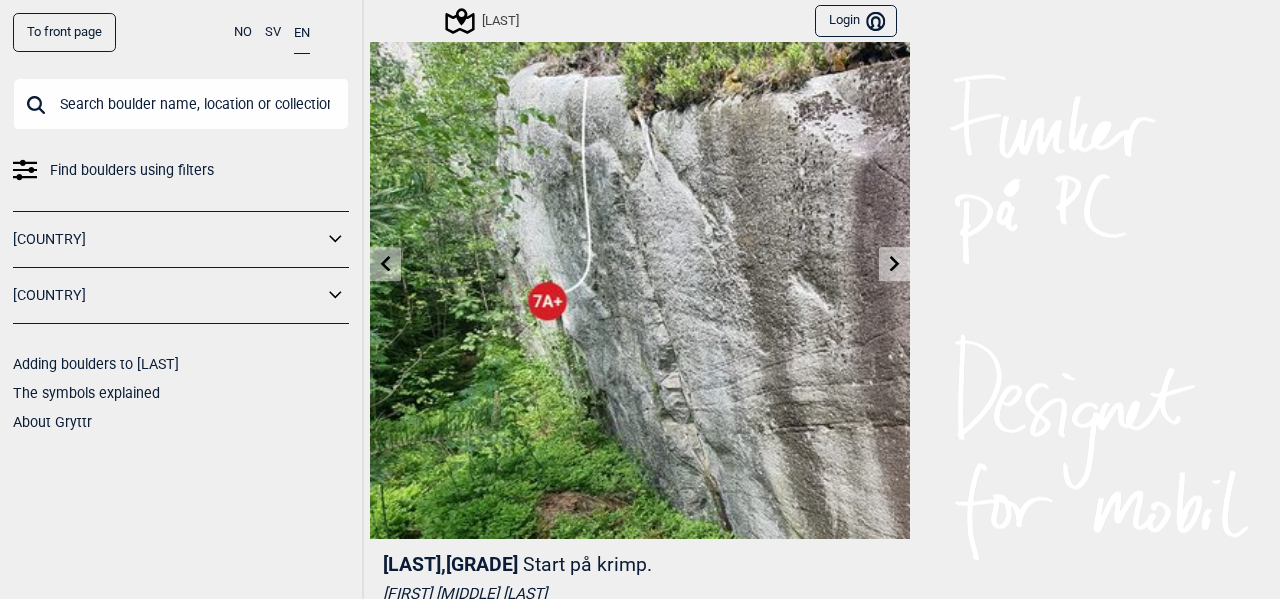 scroll, scrollTop: 81, scrollLeft: 0, axis: vertical 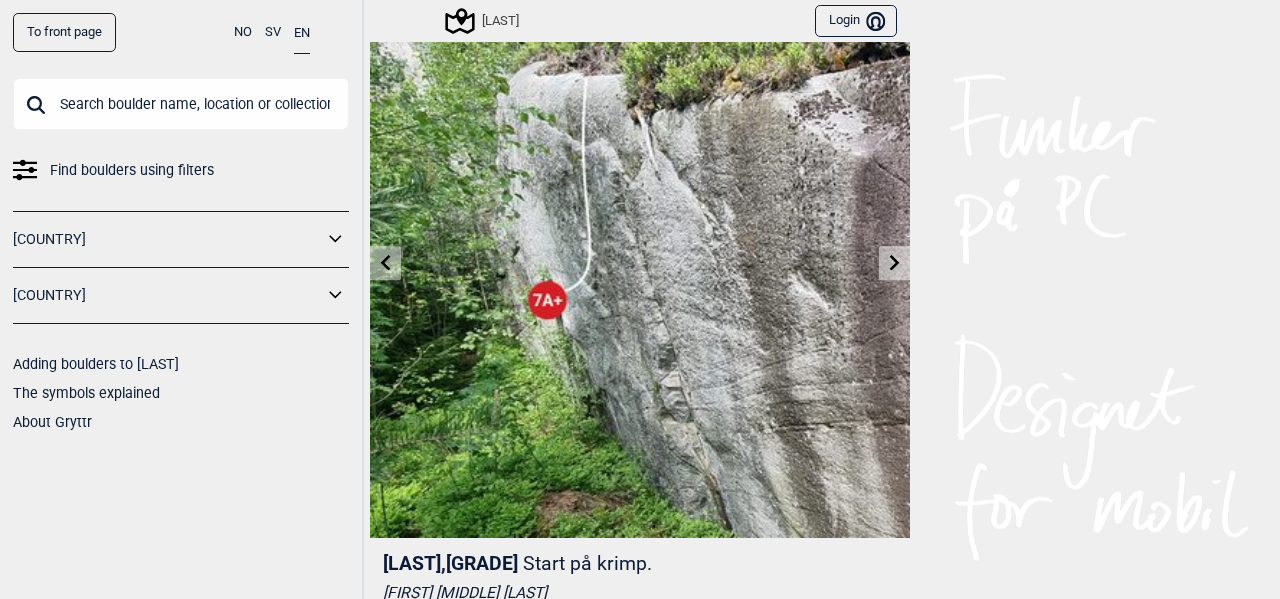 click at bounding box center [894, 263] 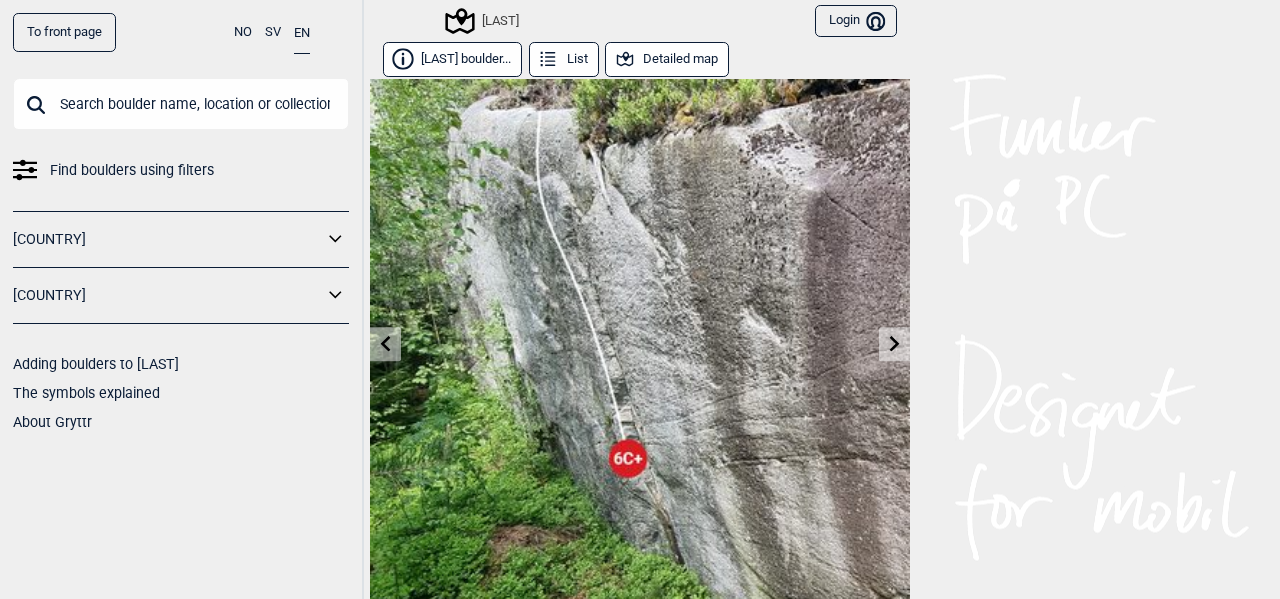 click at bounding box center [895, 343] 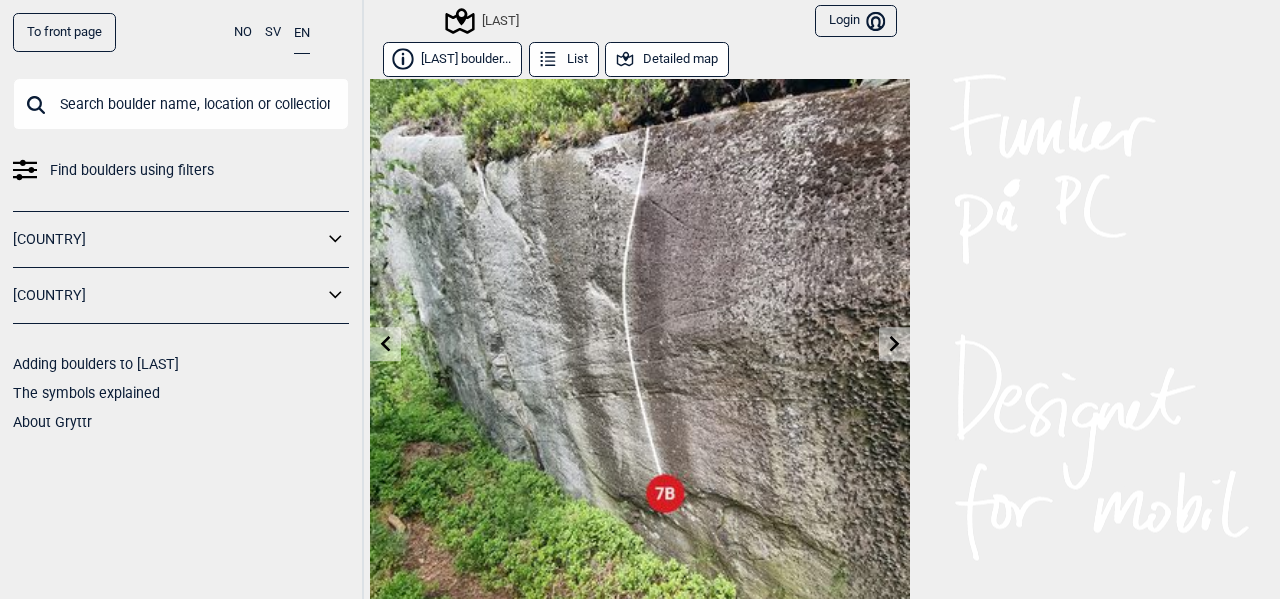 click at bounding box center [895, 343] 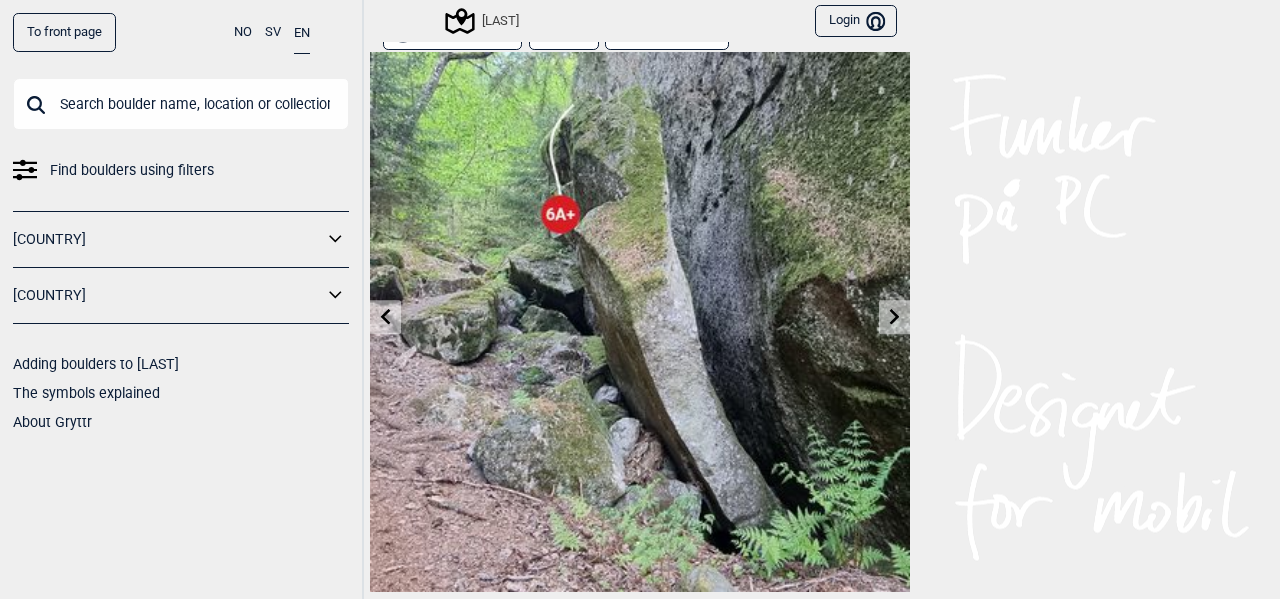 scroll, scrollTop: 26, scrollLeft: 0, axis: vertical 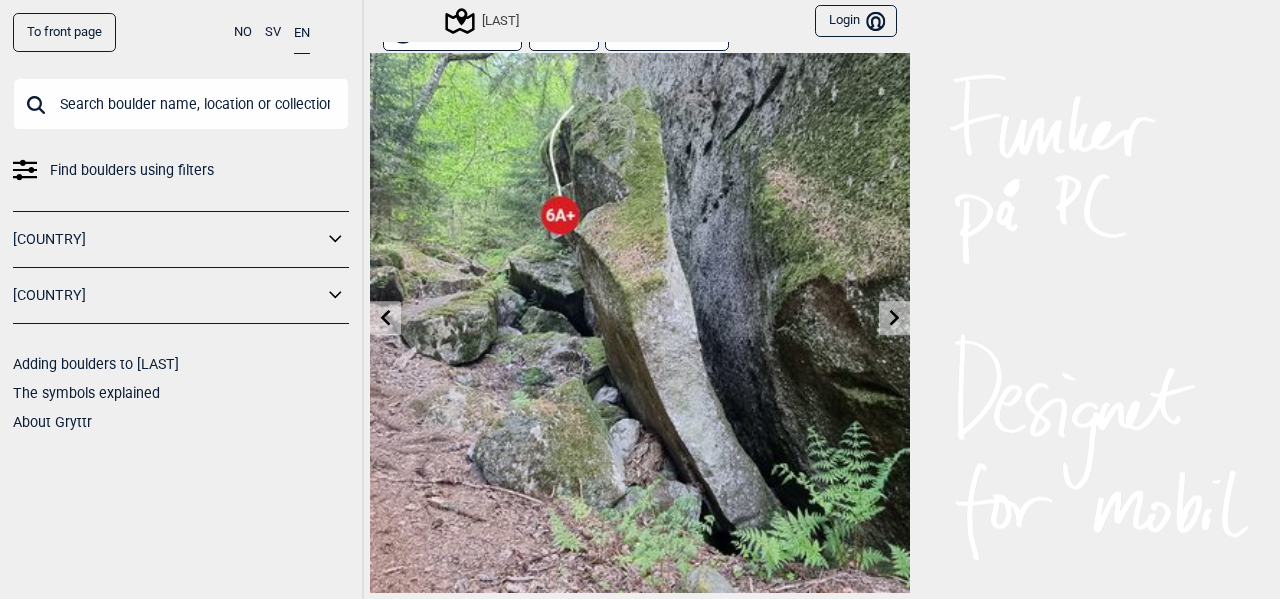 click at bounding box center (895, 317) 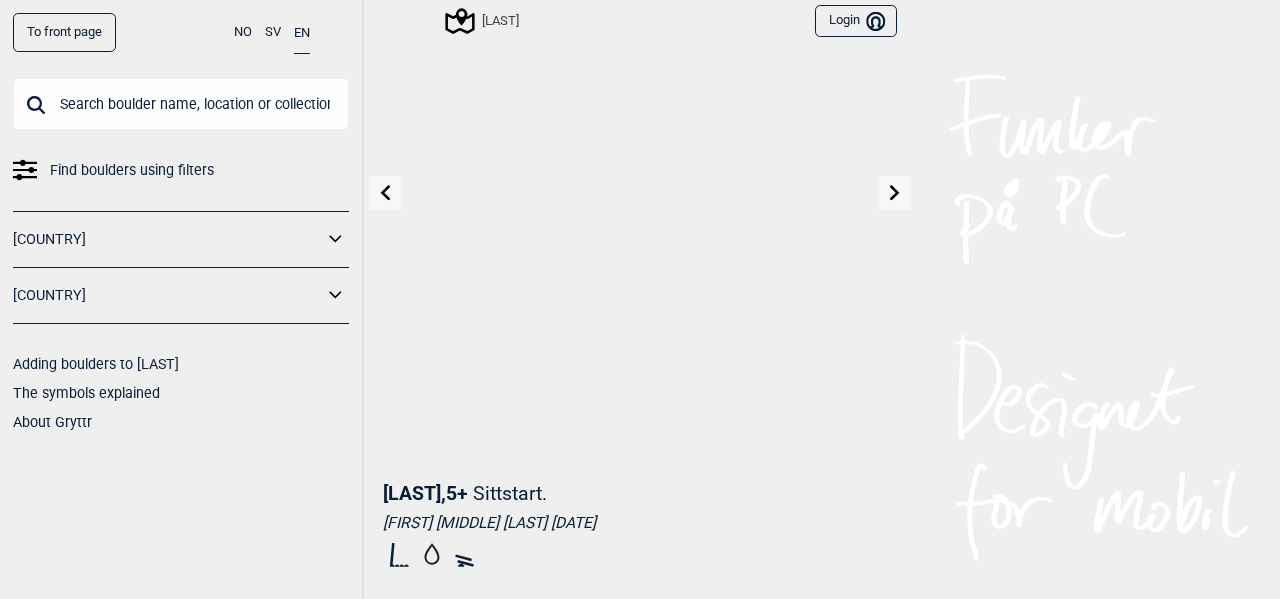 scroll, scrollTop: 152, scrollLeft: 0, axis: vertical 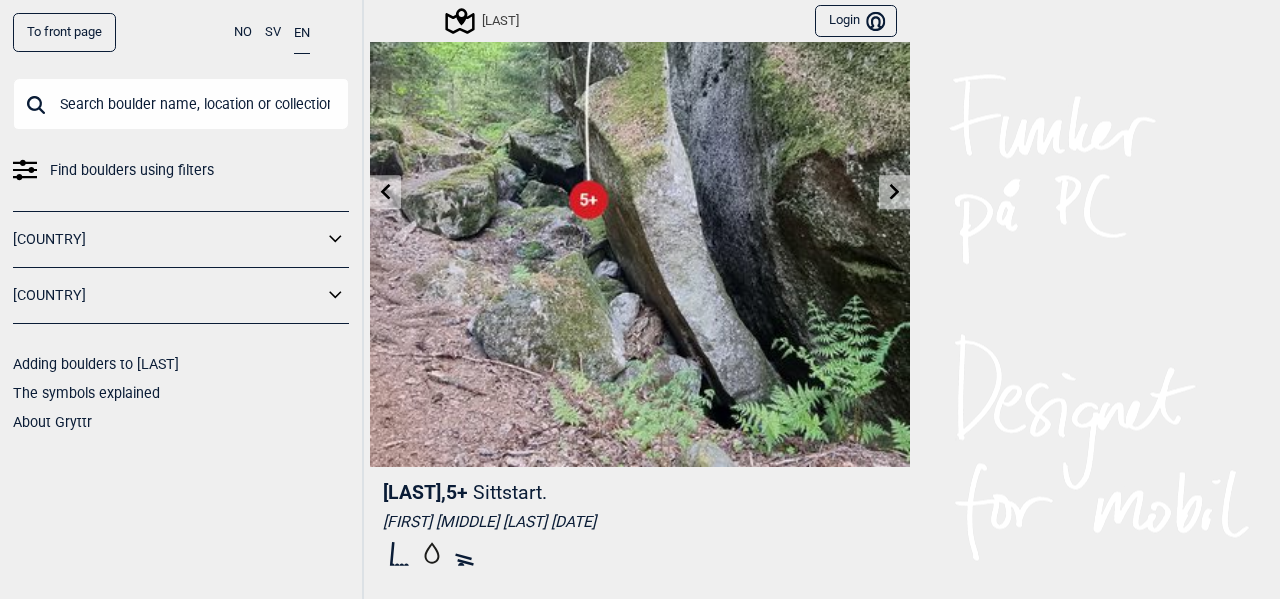 click at bounding box center (895, 191) 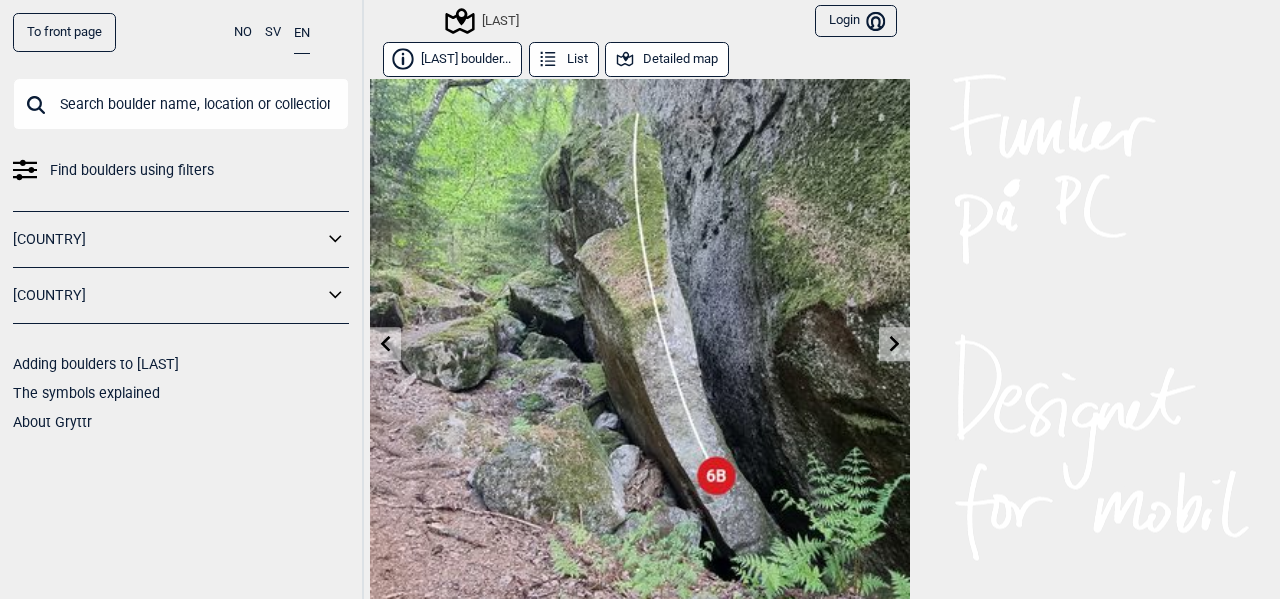 click at bounding box center (895, 343) 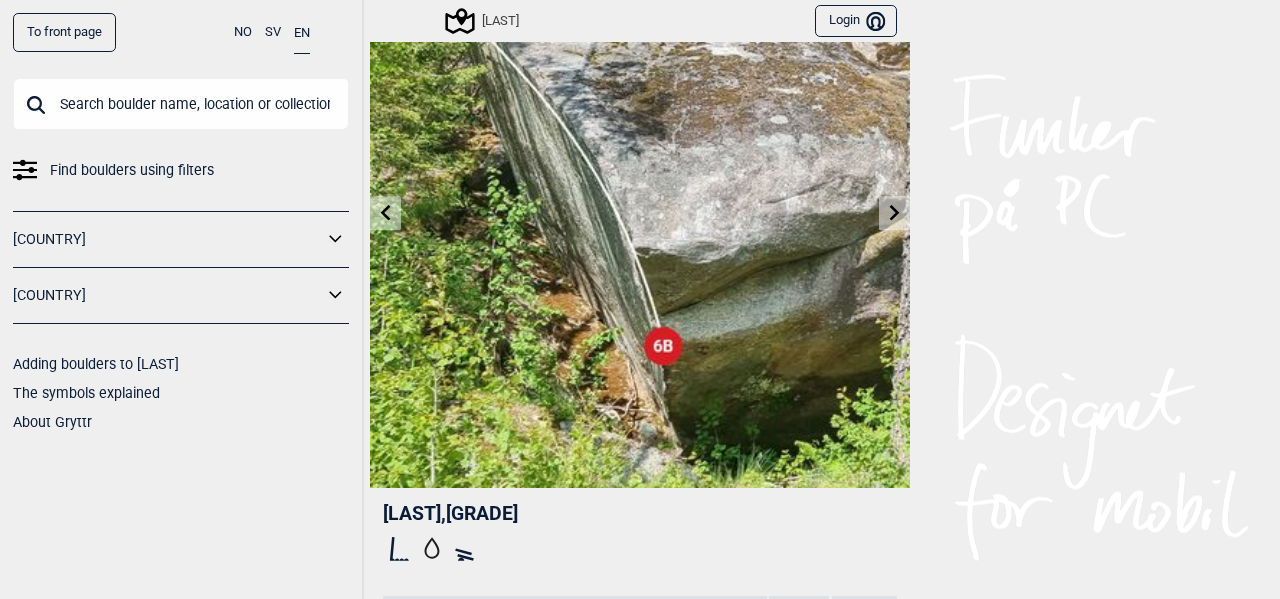scroll, scrollTop: 0, scrollLeft: 0, axis: both 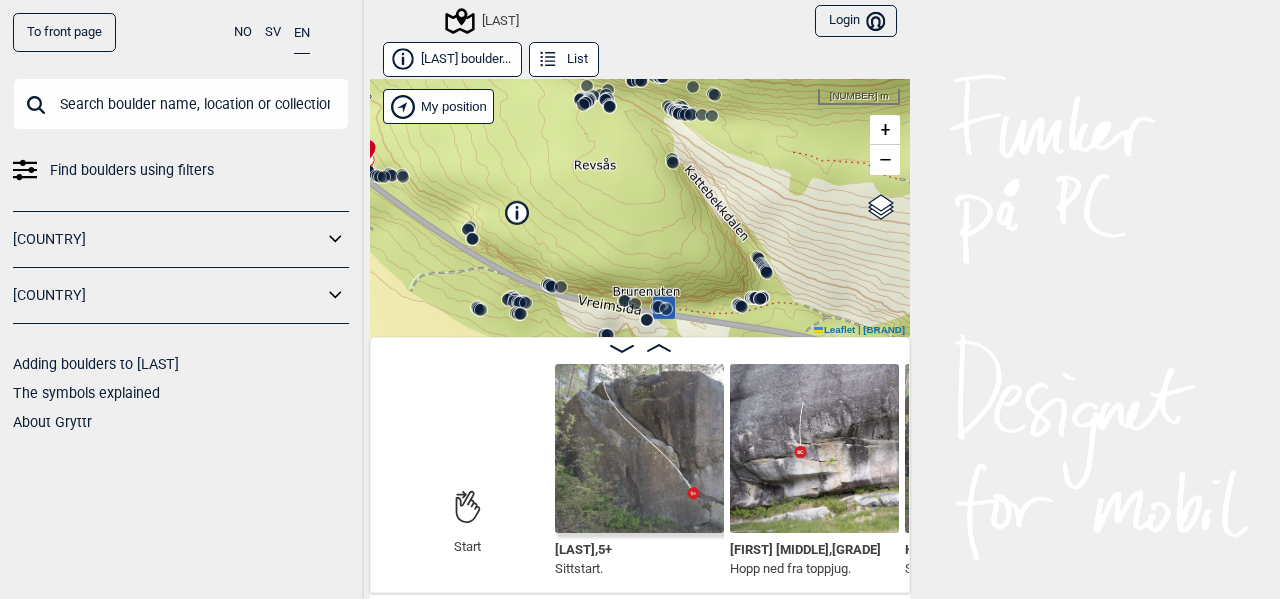 drag, startPoint x: 653, startPoint y: 312, endPoint x: 599, endPoint y: 210, distance: 115.41231 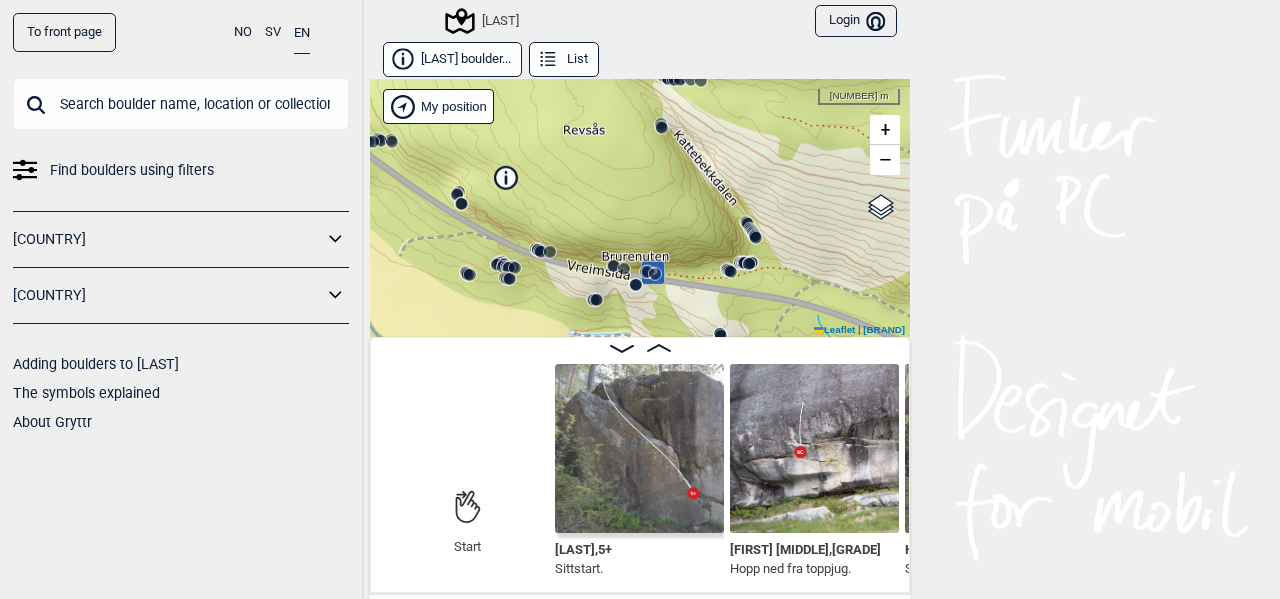drag, startPoint x: 626, startPoint y: 261, endPoint x: 602, endPoint y: 209, distance: 57.271286 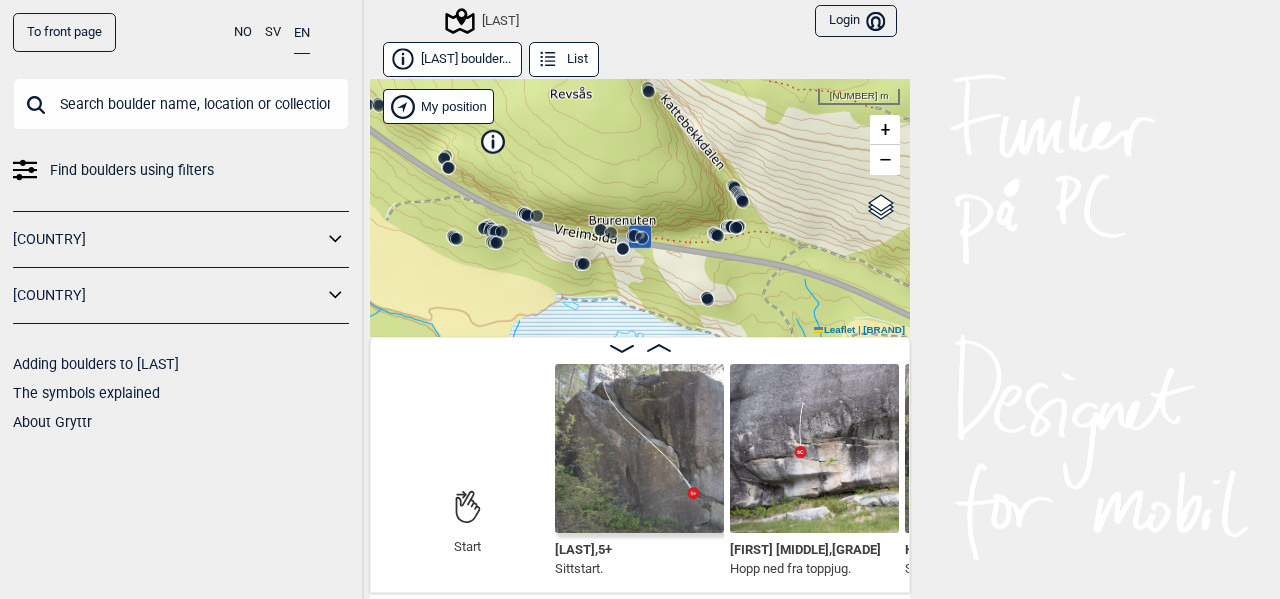 click at bounding box center [525, 214] 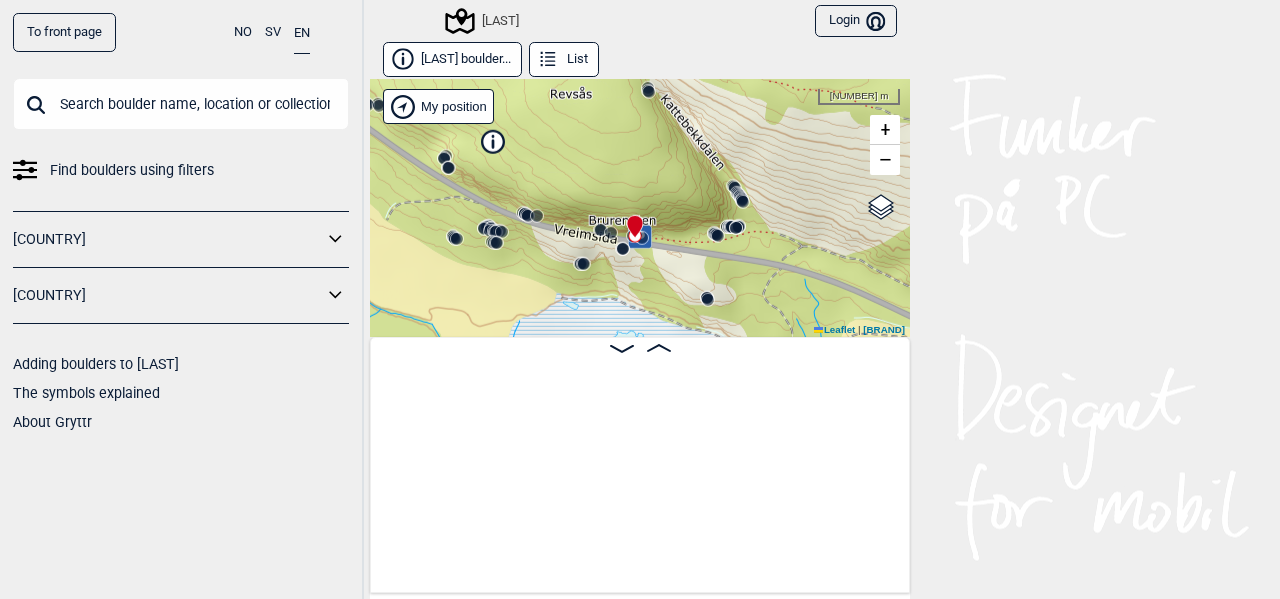 scroll, scrollTop: 0, scrollLeft: 10834, axis: horizontal 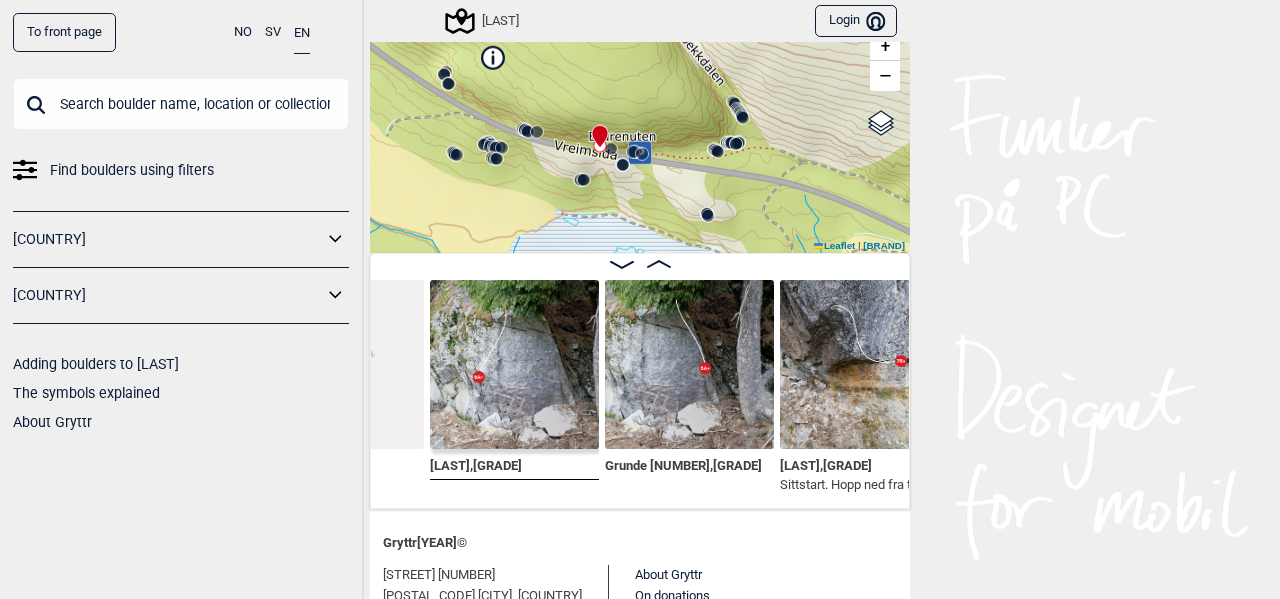 click at bounding box center (514, 364) 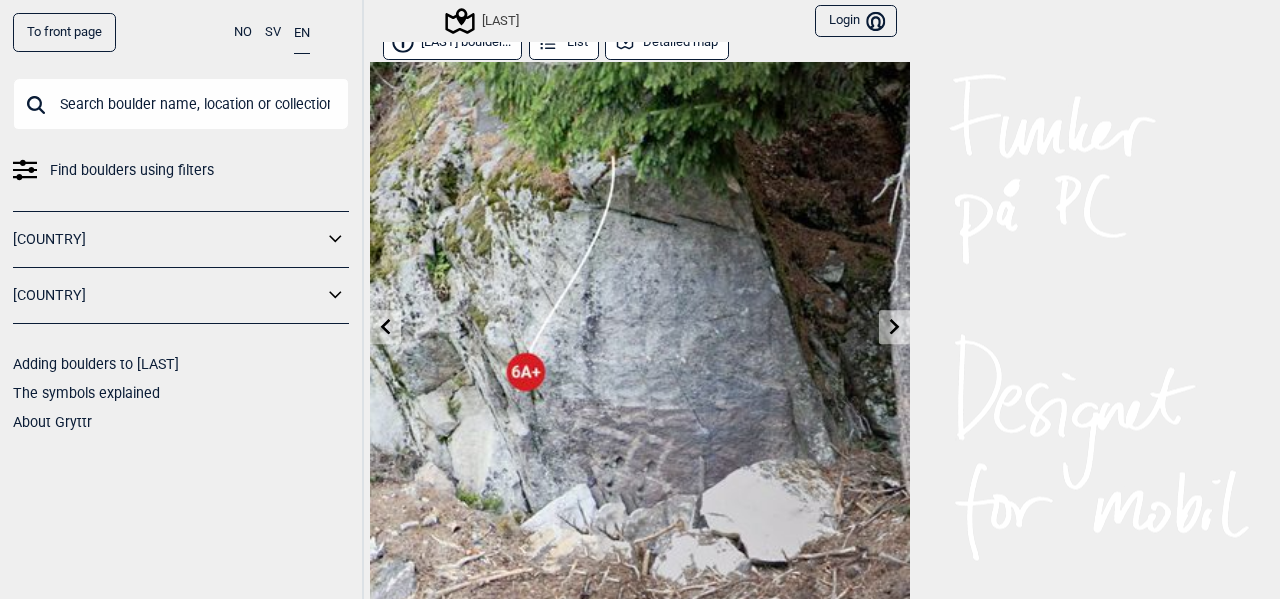 scroll, scrollTop: 0, scrollLeft: 0, axis: both 